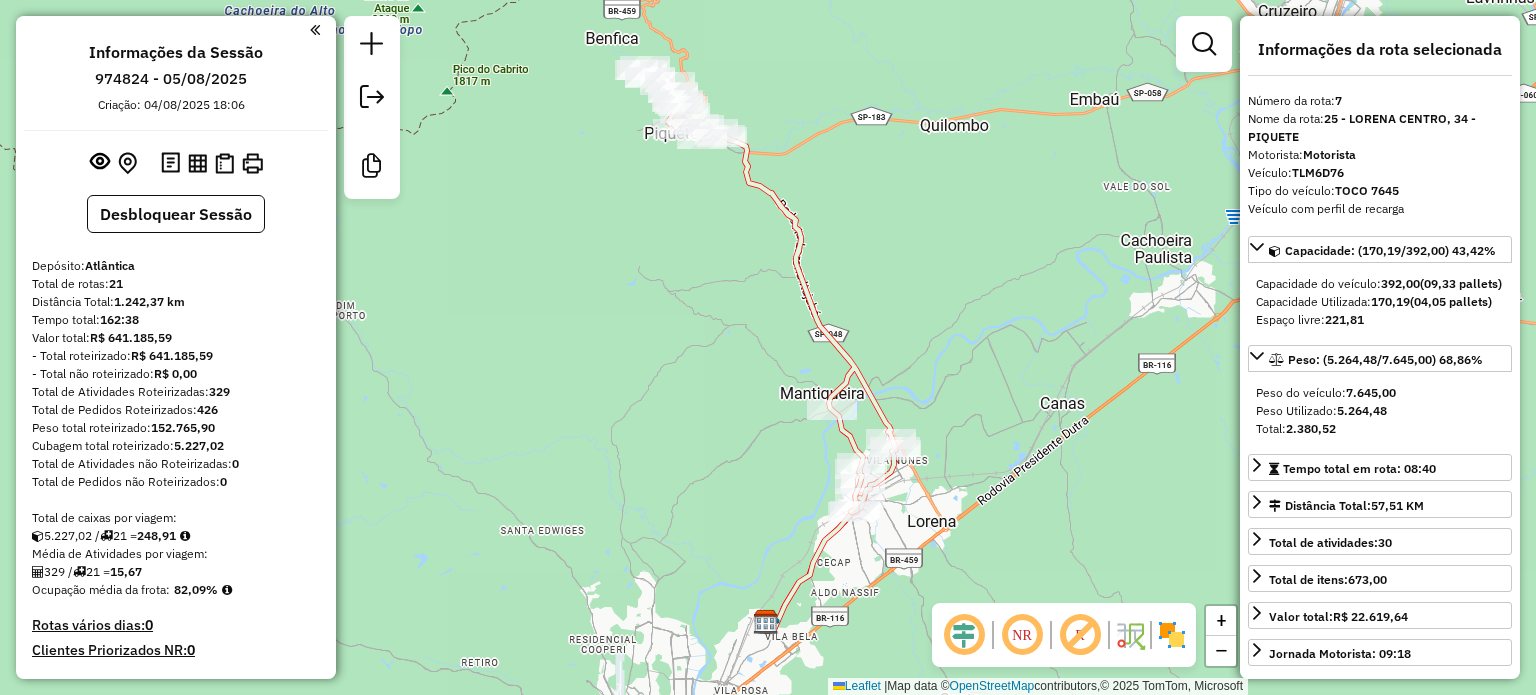 select on "**********" 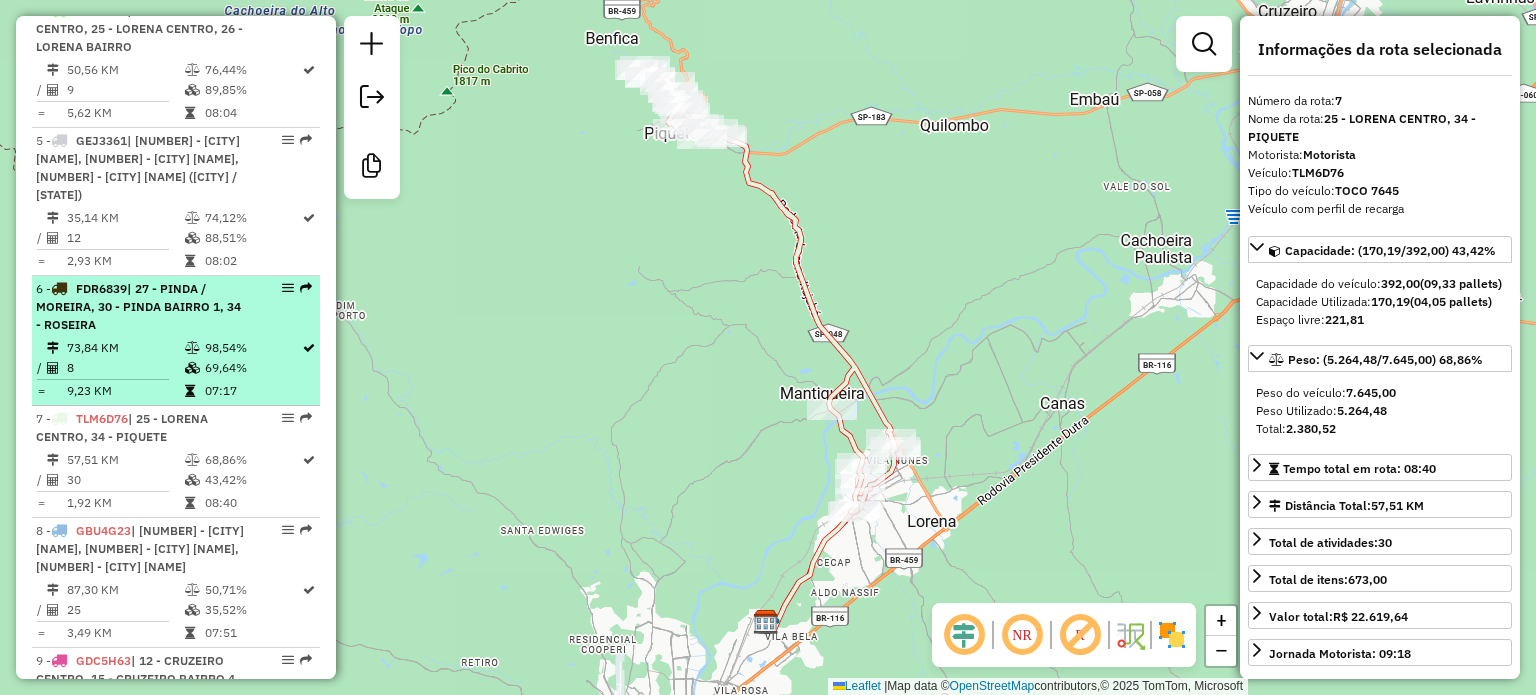 scroll, scrollTop: 1106, scrollLeft: 0, axis: vertical 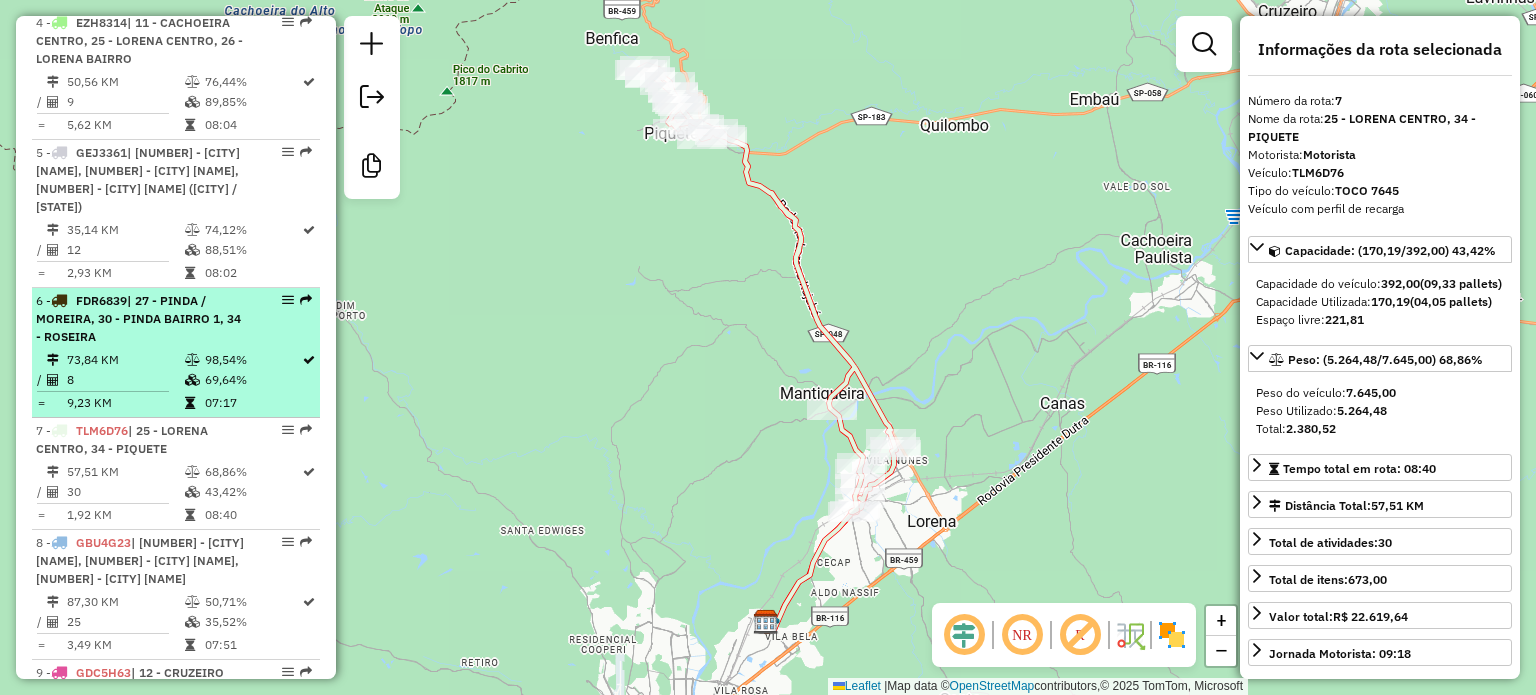 click on "| 27 - PINDA / MOREIRA, 30 - PINDA BAIRRO 1, 34 -  ROSEIRA" at bounding box center (138, 318) 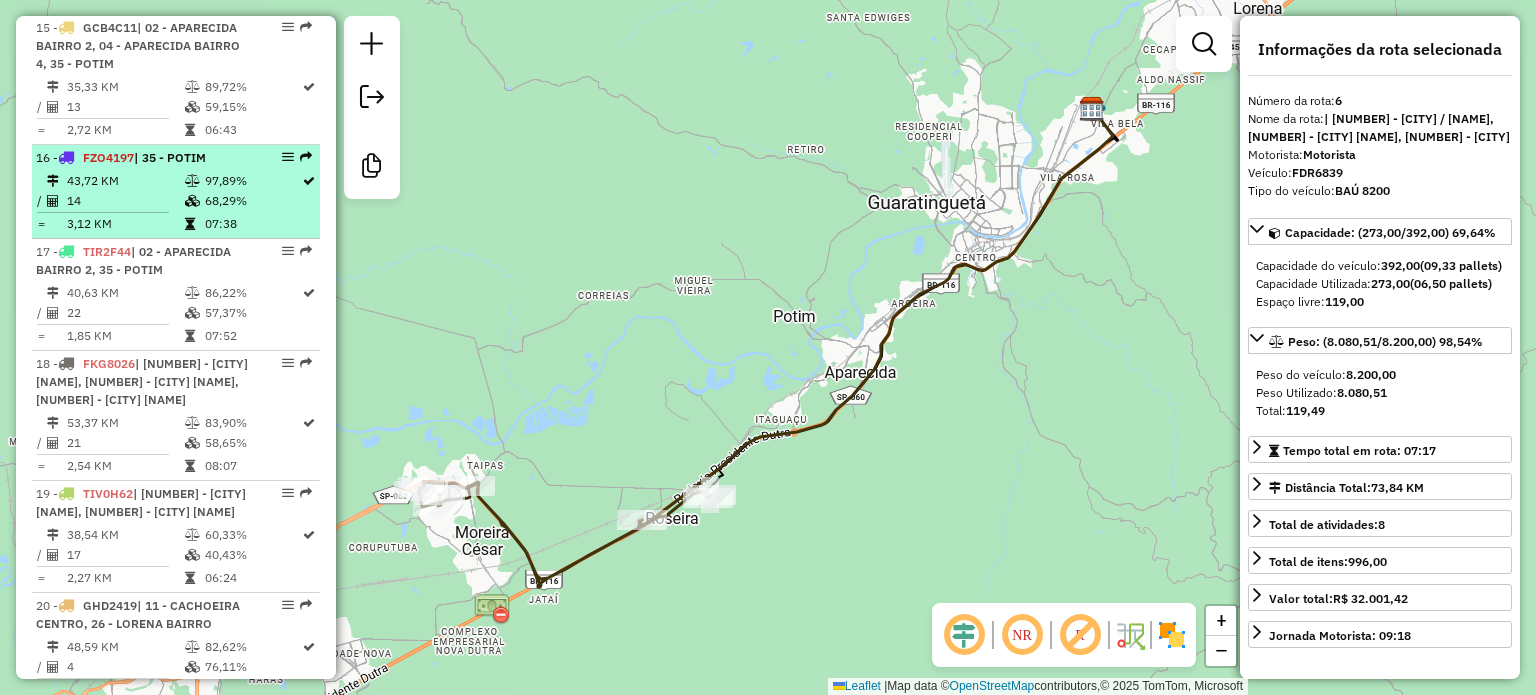 scroll, scrollTop: 2506, scrollLeft: 0, axis: vertical 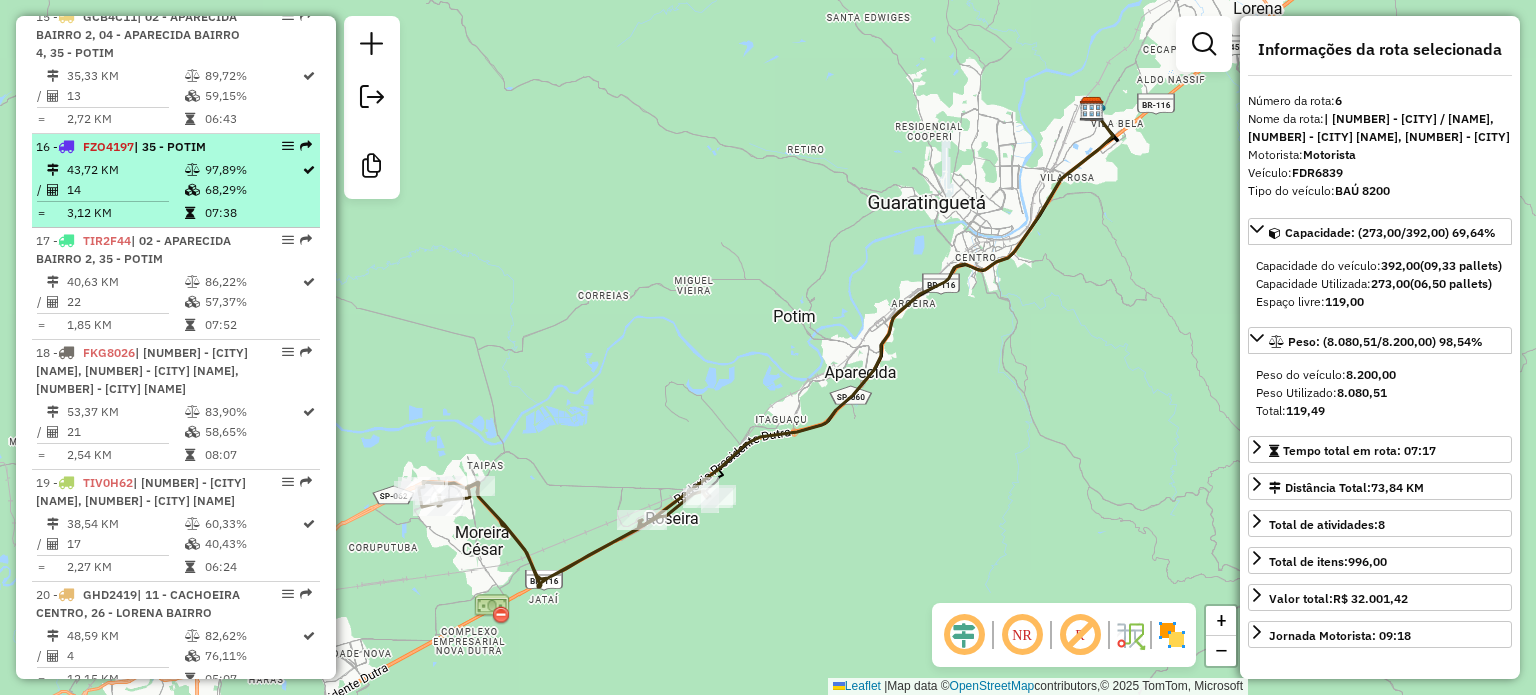 click on "3,12 KM" at bounding box center (125, 213) 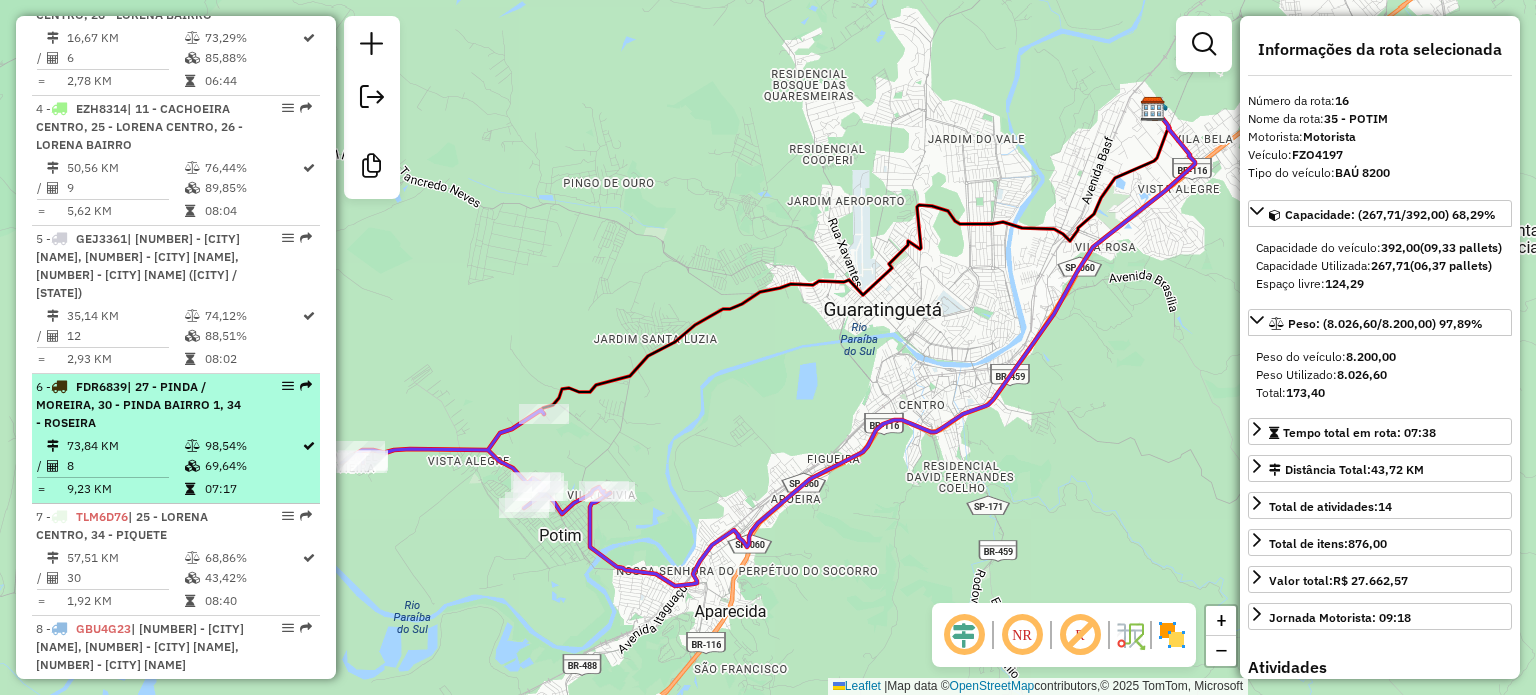 scroll, scrollTop: 915, scrollLeft: 0, axis: vertical 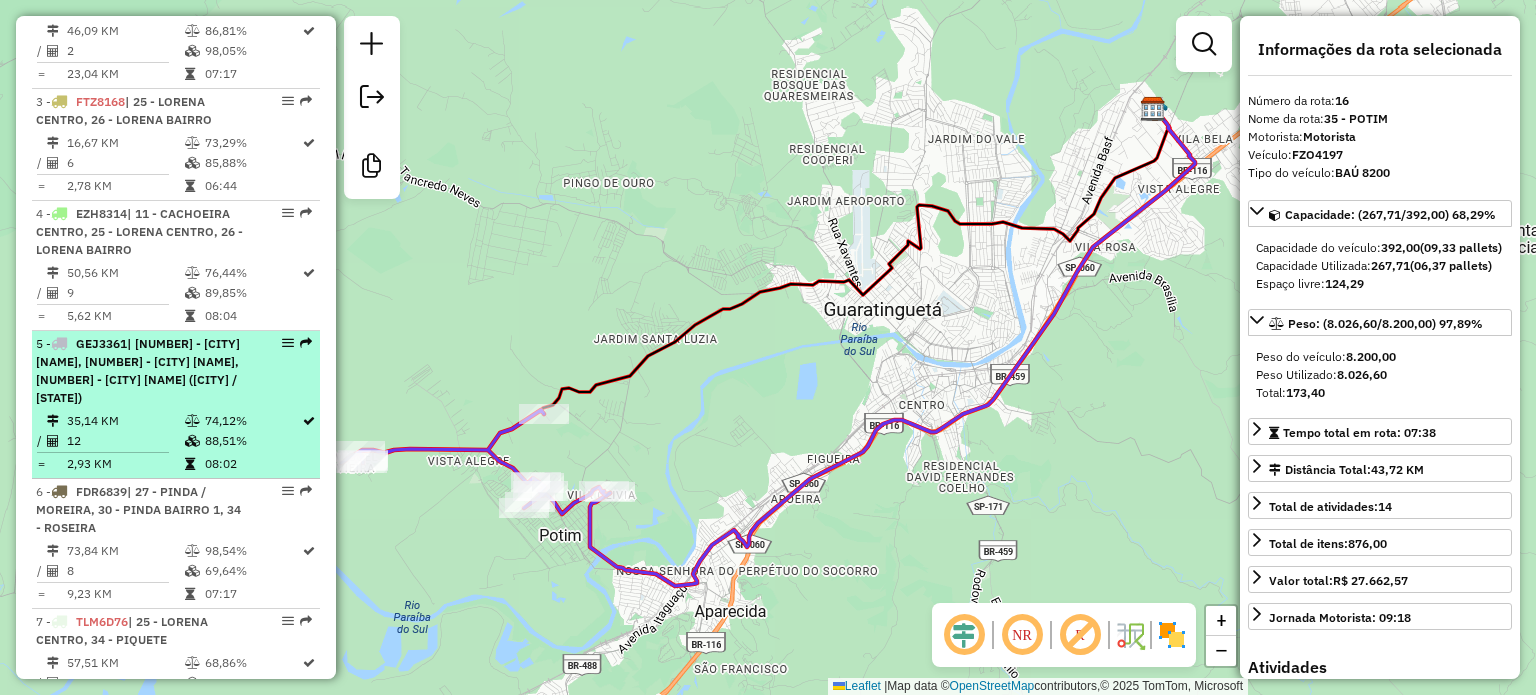click on "| [NUMBER] - [CODE] | [NUMBER] - [CITY] [NAME], [NUMBER] - [CITY] [NAME], [NUMBER] - [CITY] [NAME] ([CITY] / [STATE])" at bounding box center (142, 371) 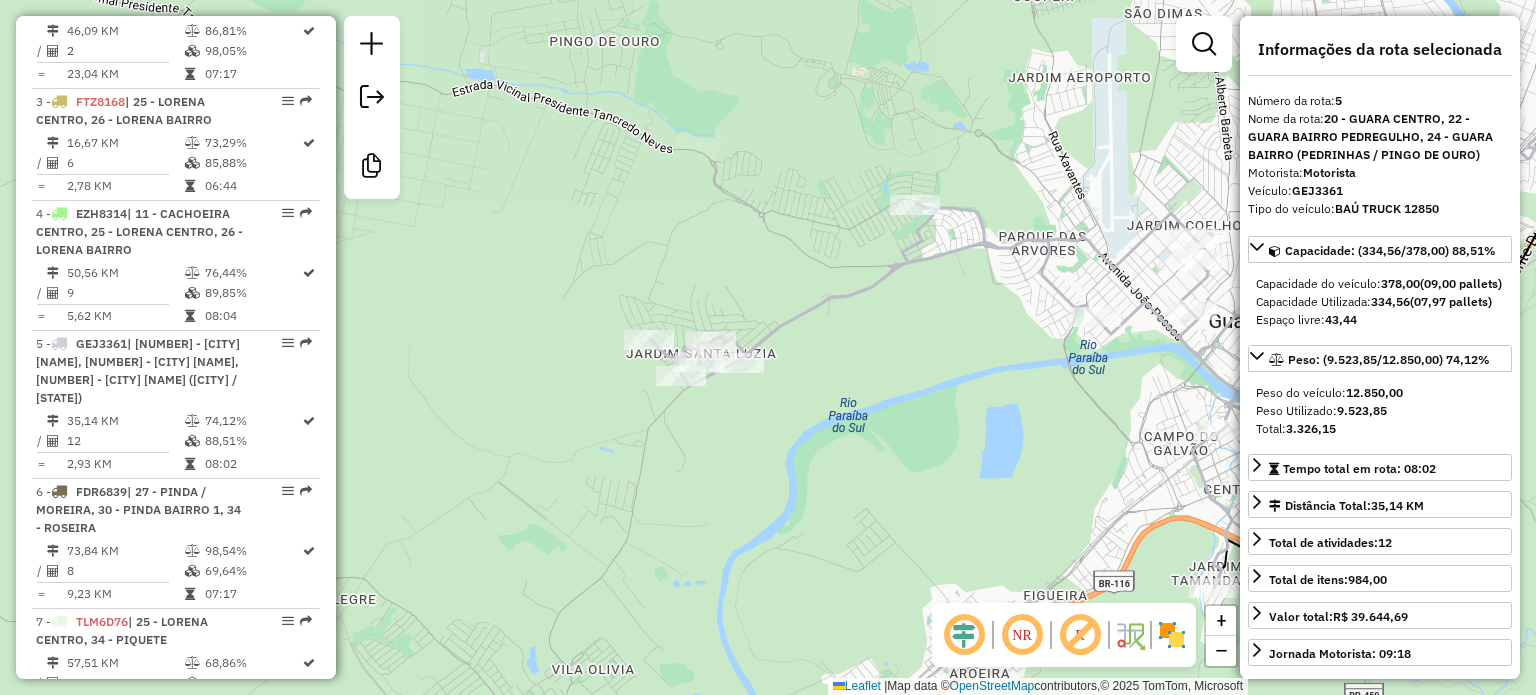 drag, startPoint x: 687, startPoint y: 393, endPoint x: 1004, endPoint y: 321, distance: 325.07385 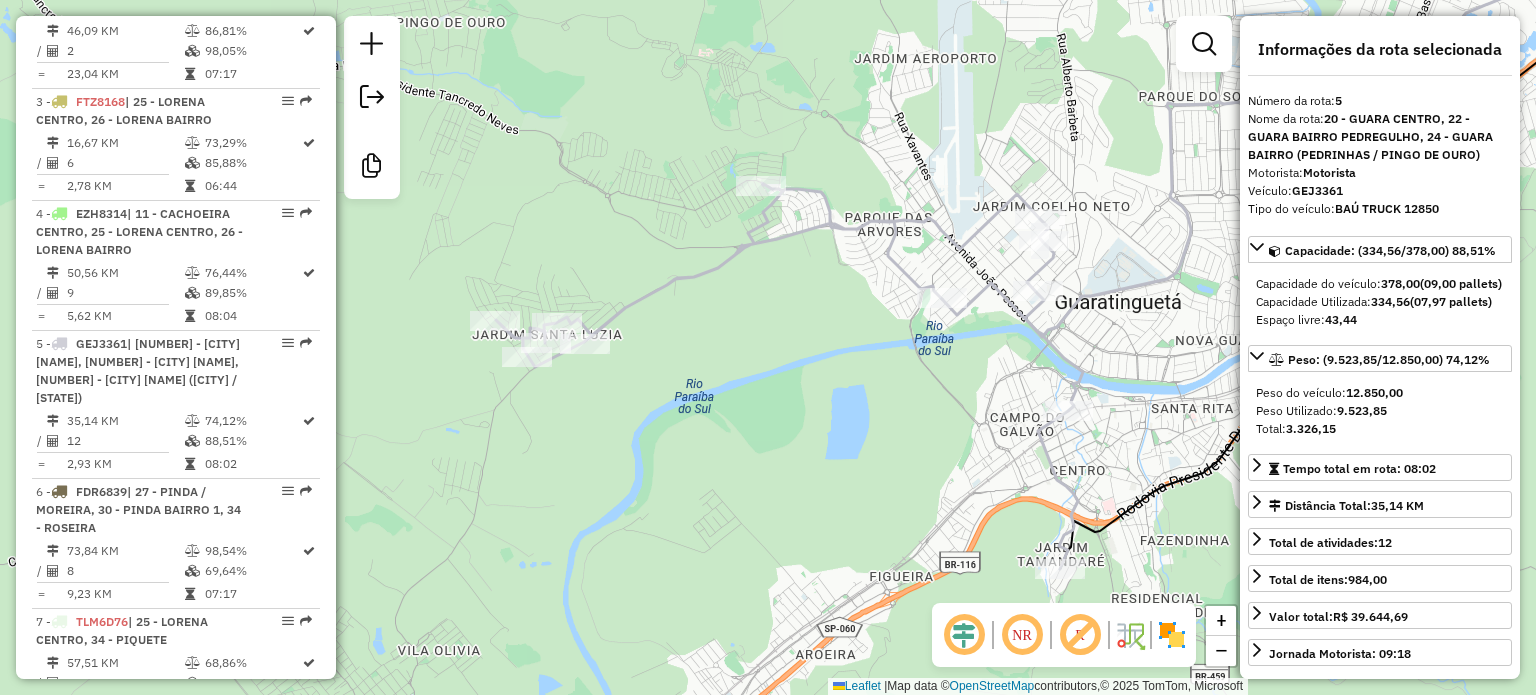 drag, startPoint x: 852, startPoint y: 372, endPoint x: 820, endPoint y: 361, distance: 33.83785 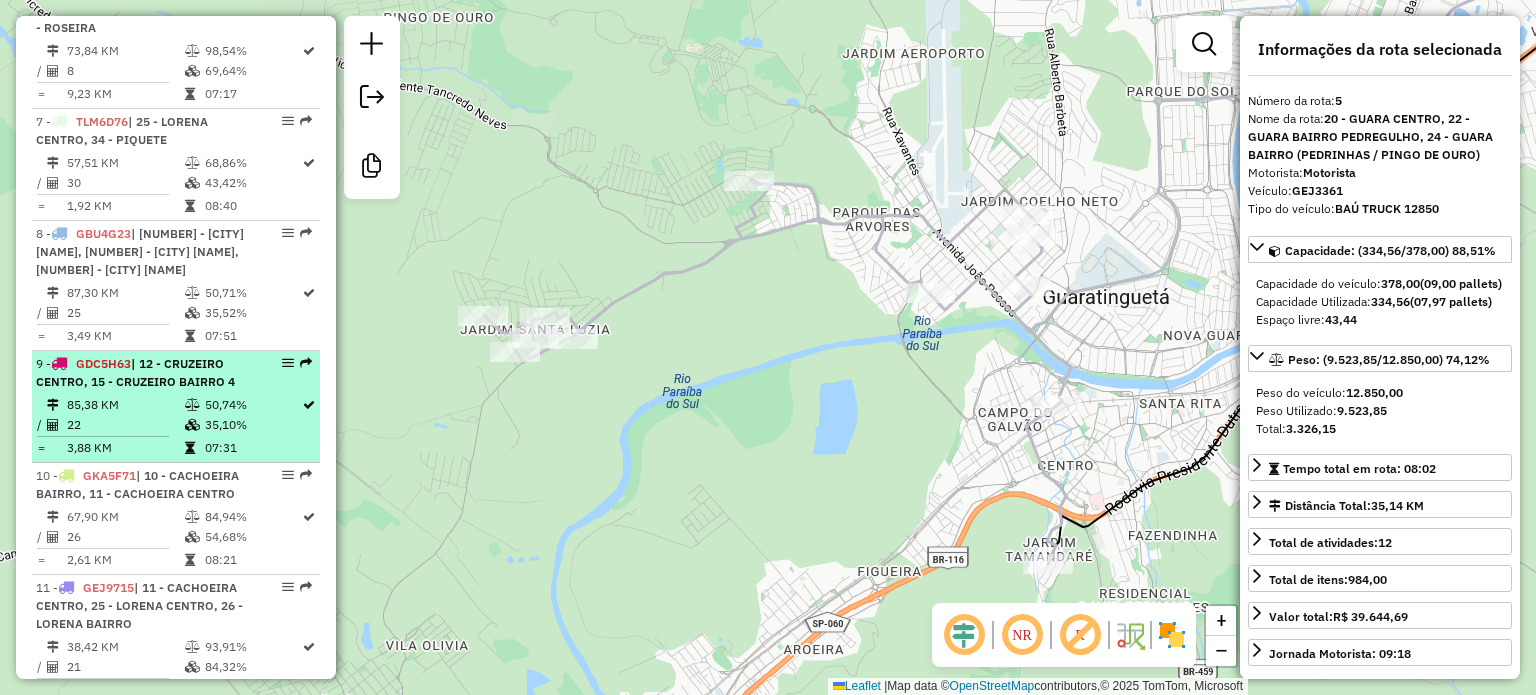 scroll, scrollTop: 1515, scrollLeft: 0, axis: vertical 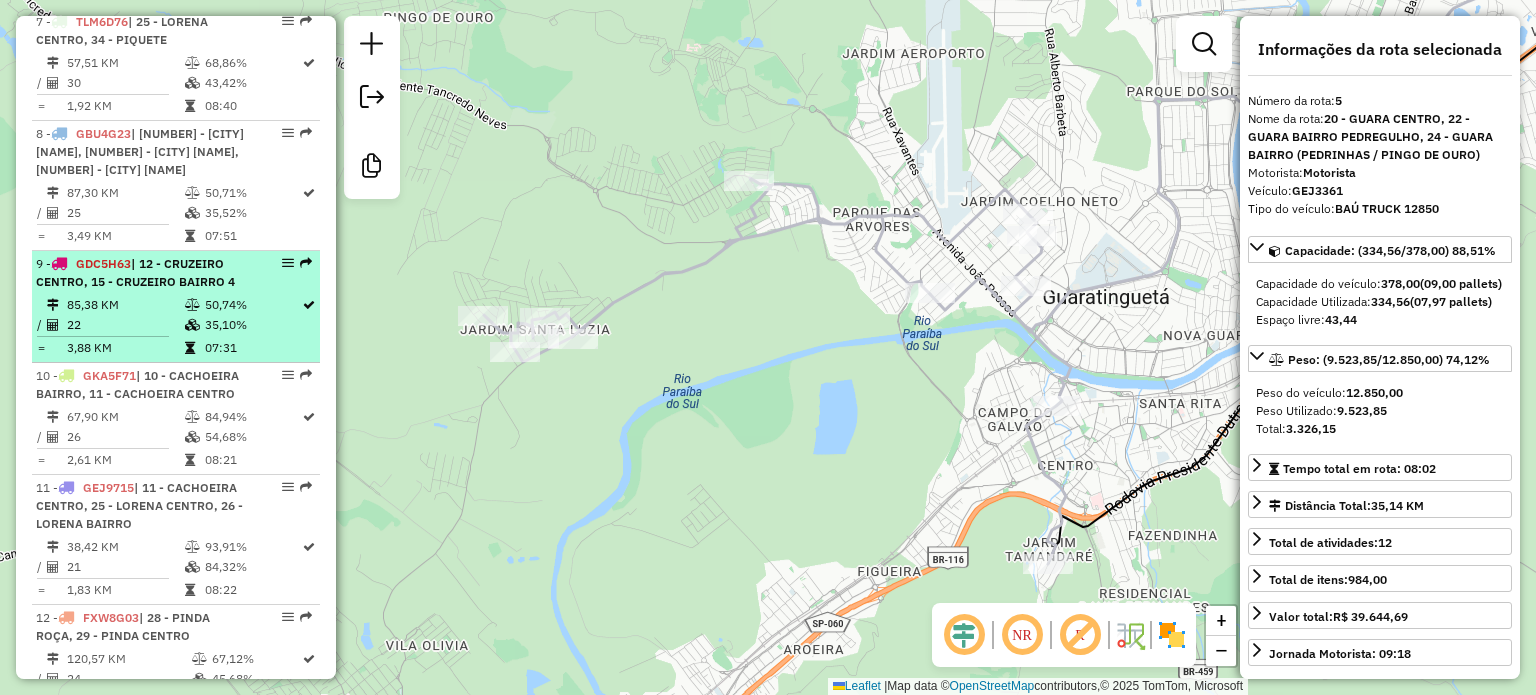 click on "85,38 KM" at bounding box center [125, 305] 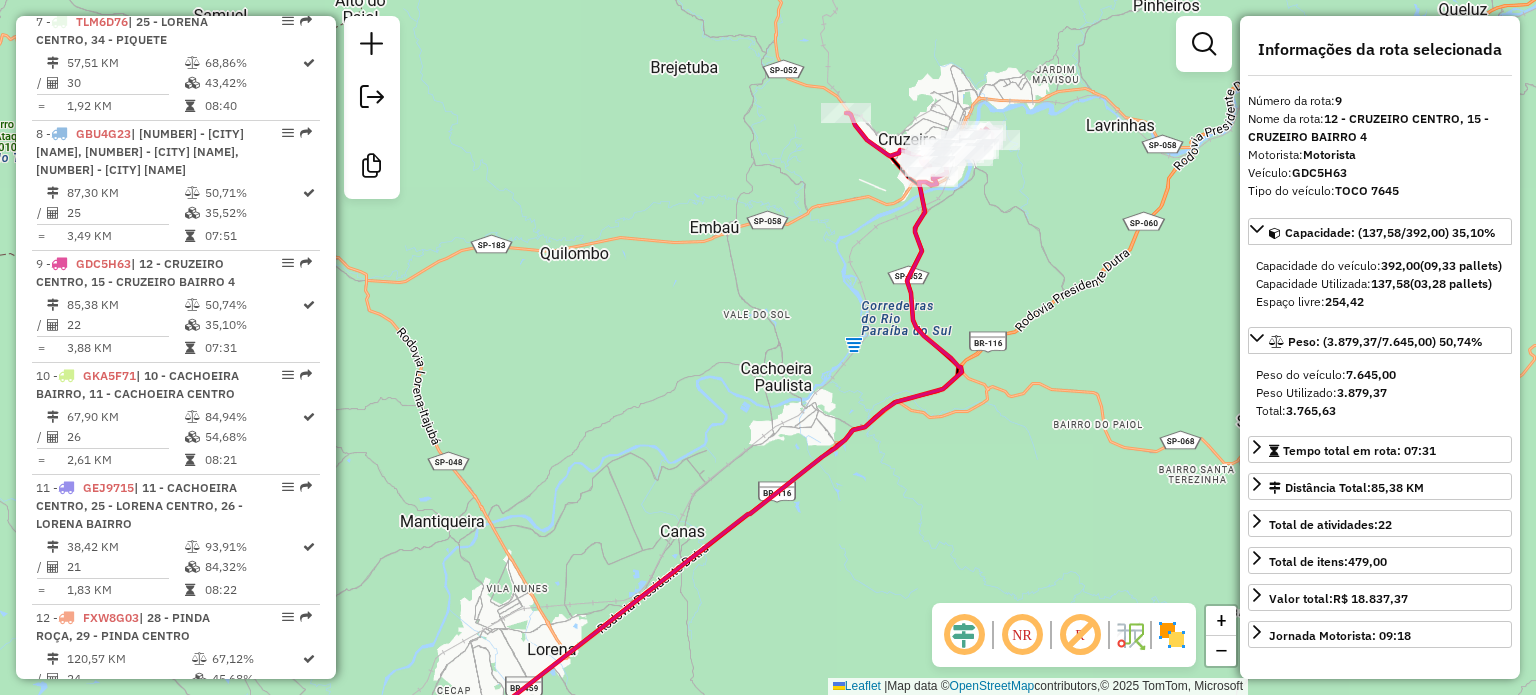 drag, startPoint x: 852, startPoint y: 295, endPoint x: 665, endPoint y: 503, distance: 279.70163 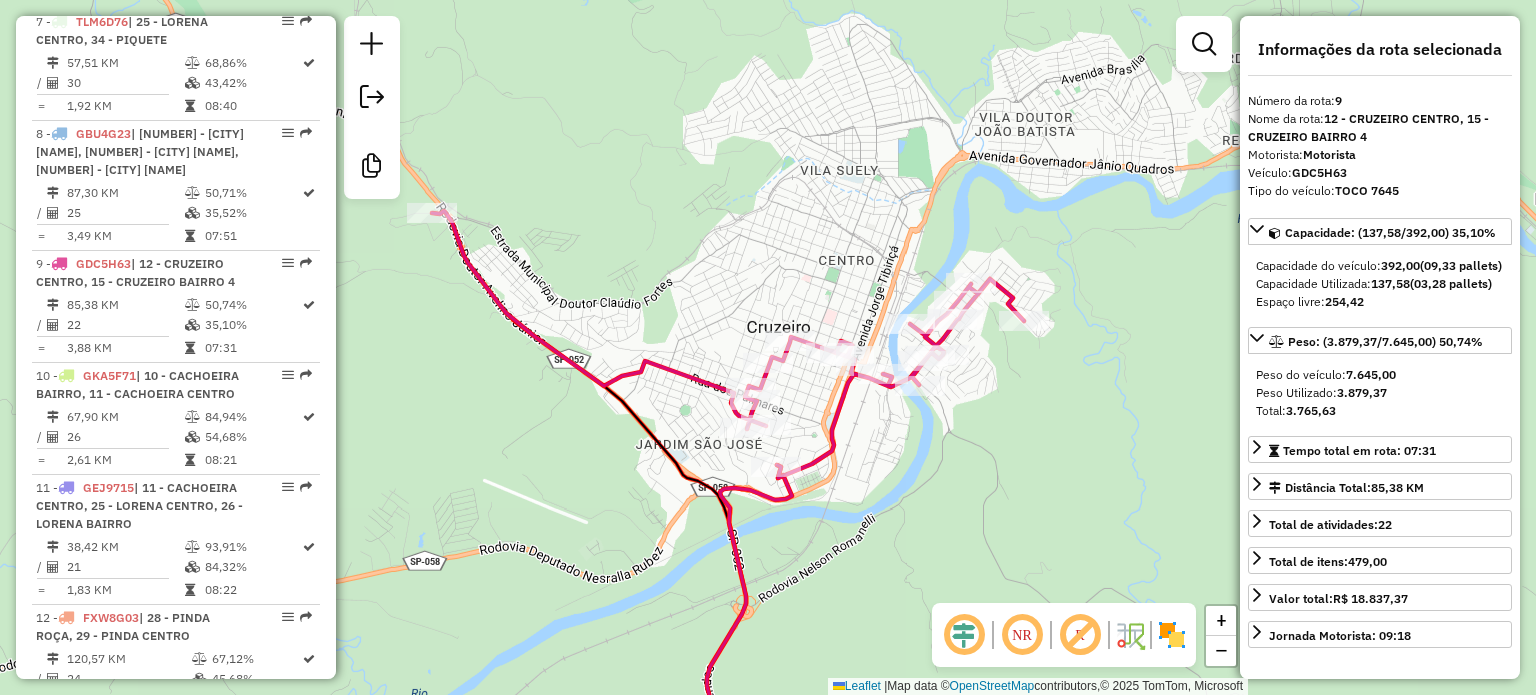 drag, startPoint x: 774, startPoint y: 423, endPoint x: 905, endPoint y: 522, distance: 164.2011 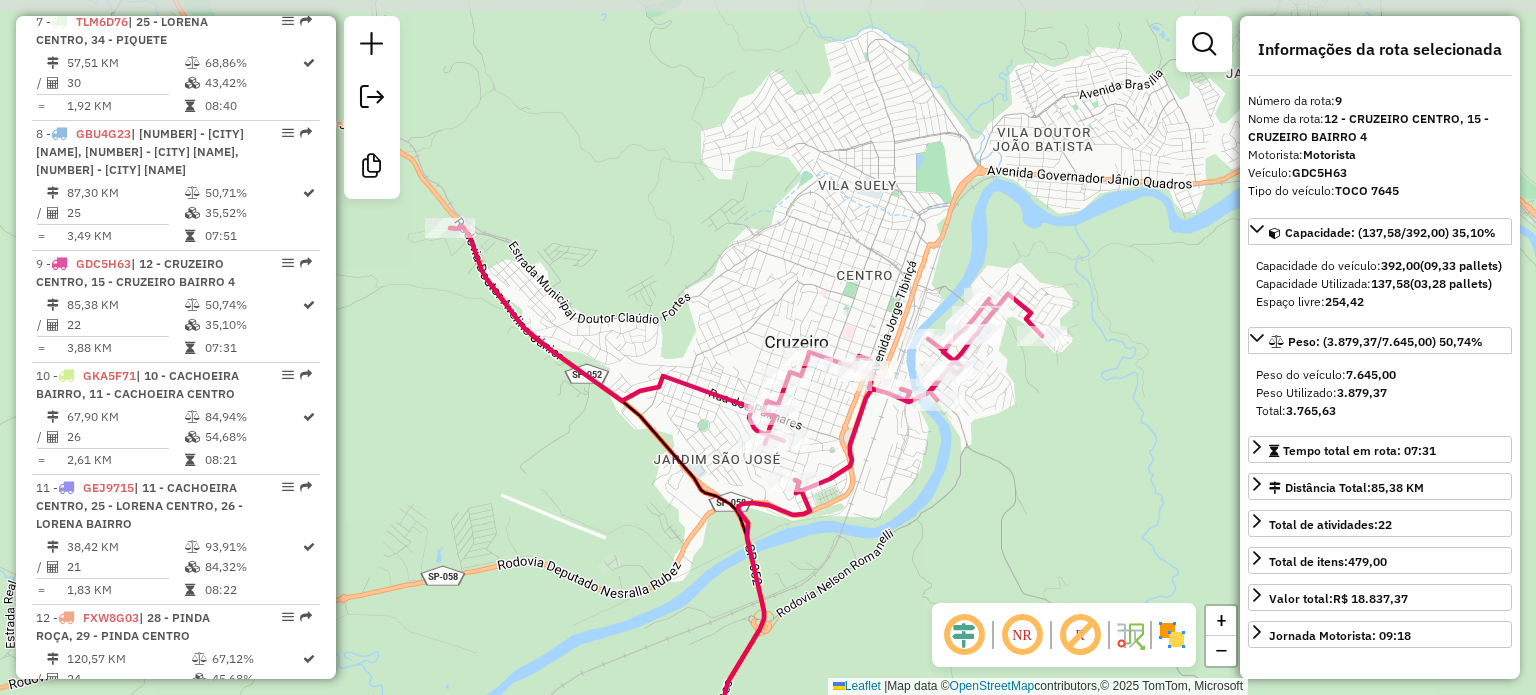 click on "Janela de atendimento Grade de atendimento Capacidade Transportadoras Veículos Cliente Pedidos  Rotas Selecione os dias de semana para filtrar as janelas de atendimento  Seg   Ter   Qua   Qui   Sex   Sáb   Dom  Informe o período da janela de atendimento: De: Até:  Filtrar exatamente a janela do cliente  Considerar janela de atendimento padrão  Selecione os dias de semana para filtrar as grades de atendimento  Seg   Ter   Qua   Qui   Sex   Sáb   Dom   Considerar clientes sem dia de atendimento cadastrado  Clientes fora do dia de atendimento selecionado Filtrar as atividades entre os valores definidos abaixo:  Peso mínimo:   Peso máximo:   Cubagem mínima:   Cubagem máxima:   De:   Até:  Filtrar as atividades entre o tempo de atendimento definido abaixo:  De:   Até:   Considerar capacidade total dos clientes não roteirizados Transportadora: Selecione um ou mais itens Tipo de veículo: Selecione um ou mais itens Veículo: Selecione um ou mais itens Motorista: Selecione um ou mais itens Nome: Rótulo:" 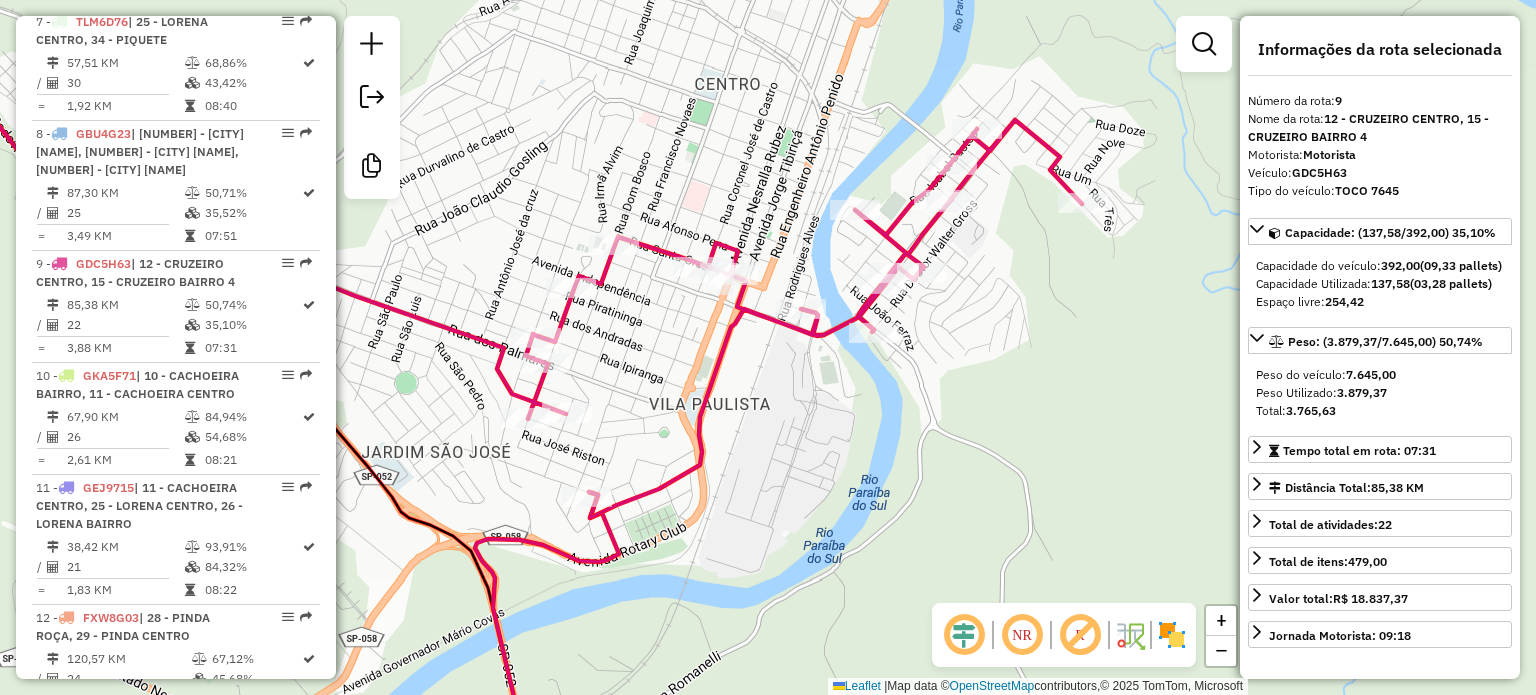 drag, startPoint x: 836, startPoint y: 410, endPoint x: 682, endPoint y: 388, distance: 155.56349 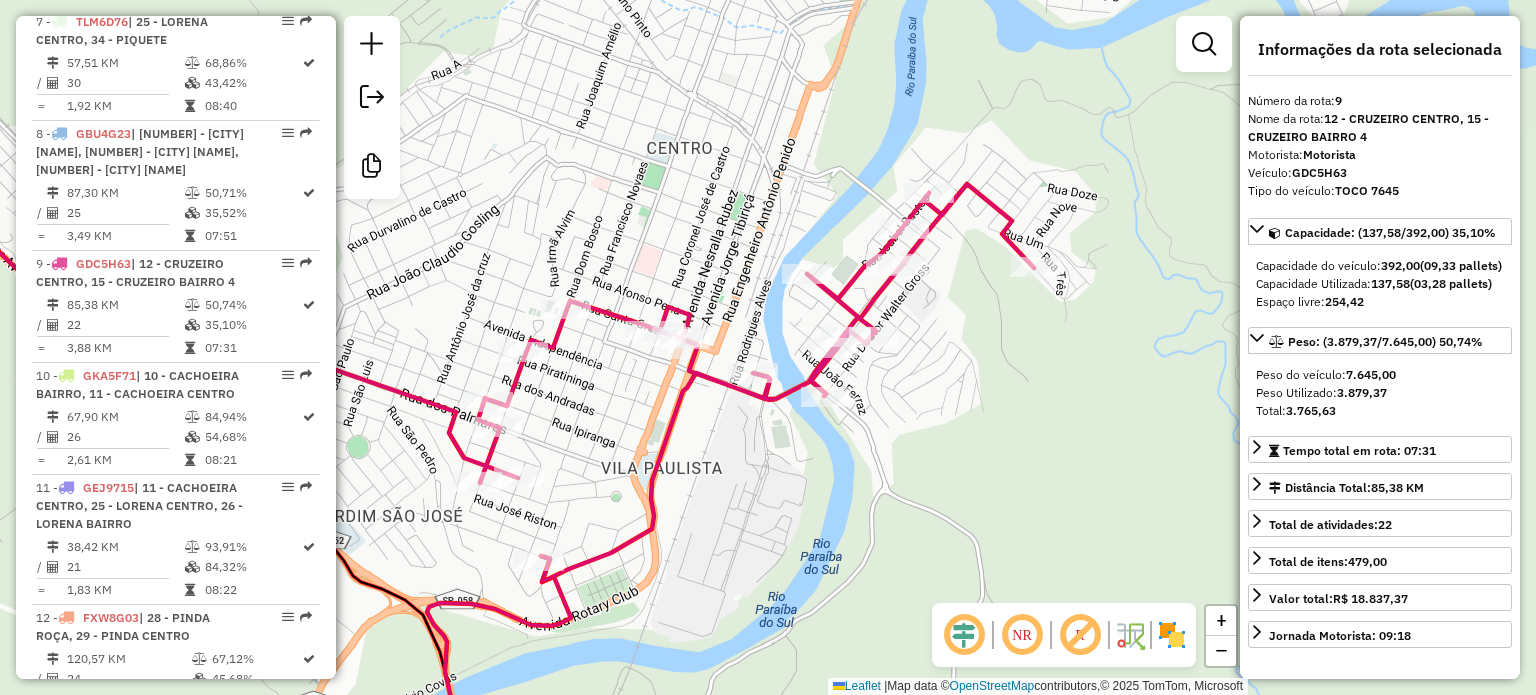 drag, startPoint x: 1060, startPoint y: 375, endPoint x: 911, endPoint y: 435, distance: 160.62689 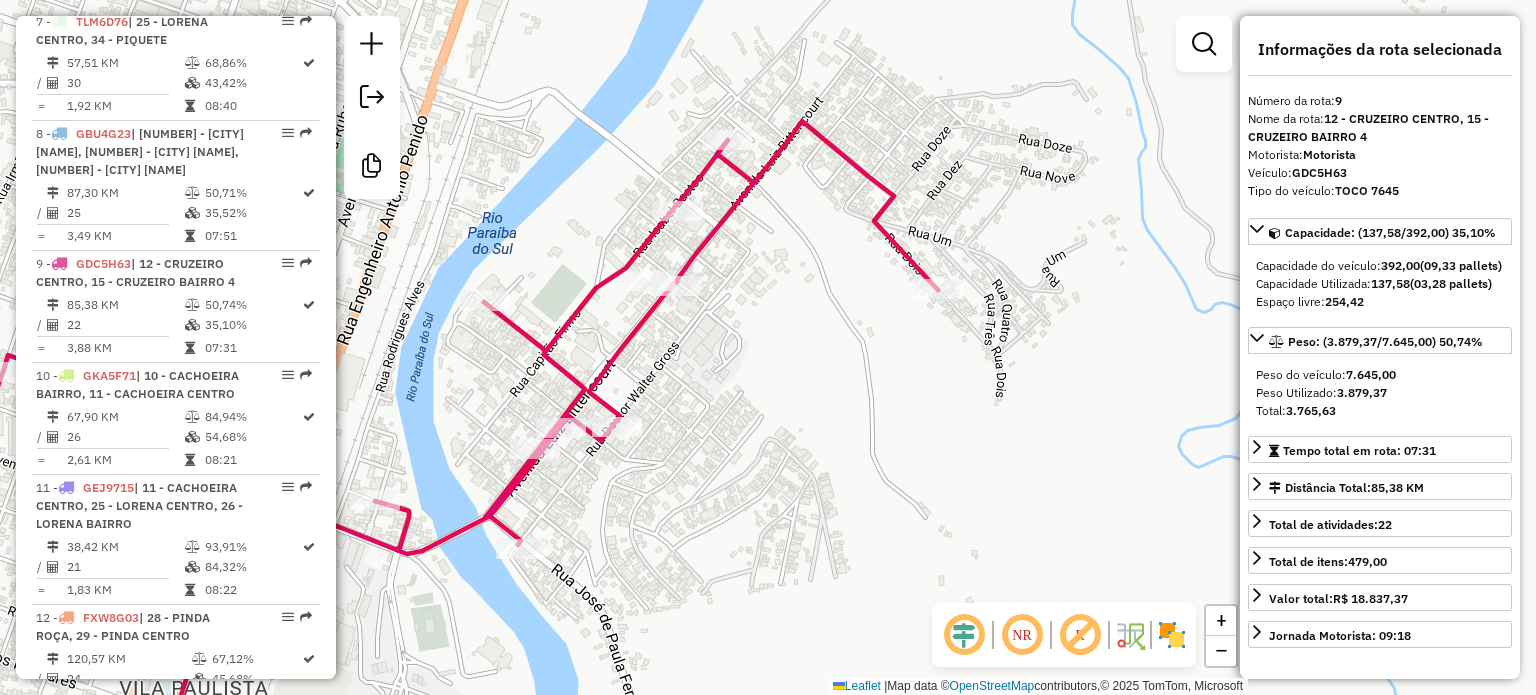 drag, startPoint x: 822, startPoint y: 350, endPoint x: 752, endPoint y: 405, distance: 89.02247 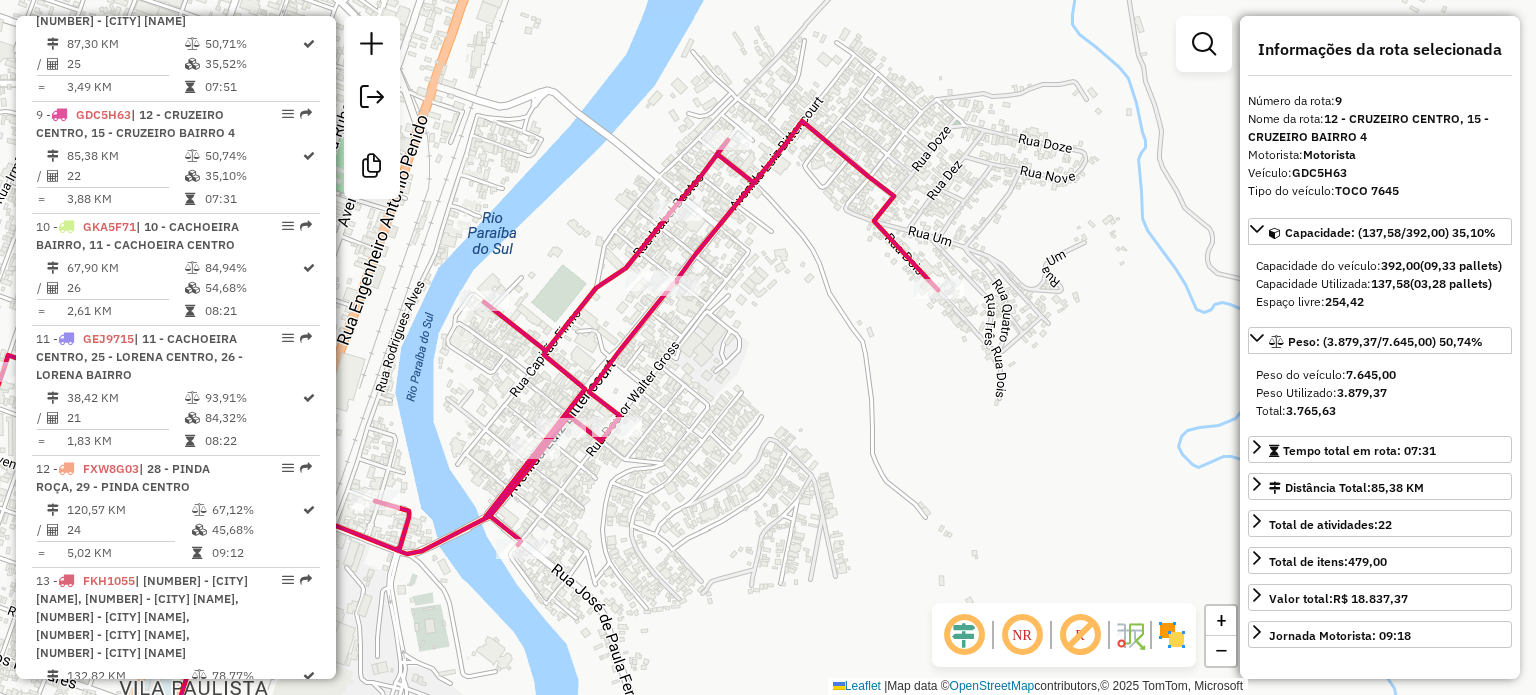 scroll, scrollTop: 1700, scrollLeft: 0, axis: vertical 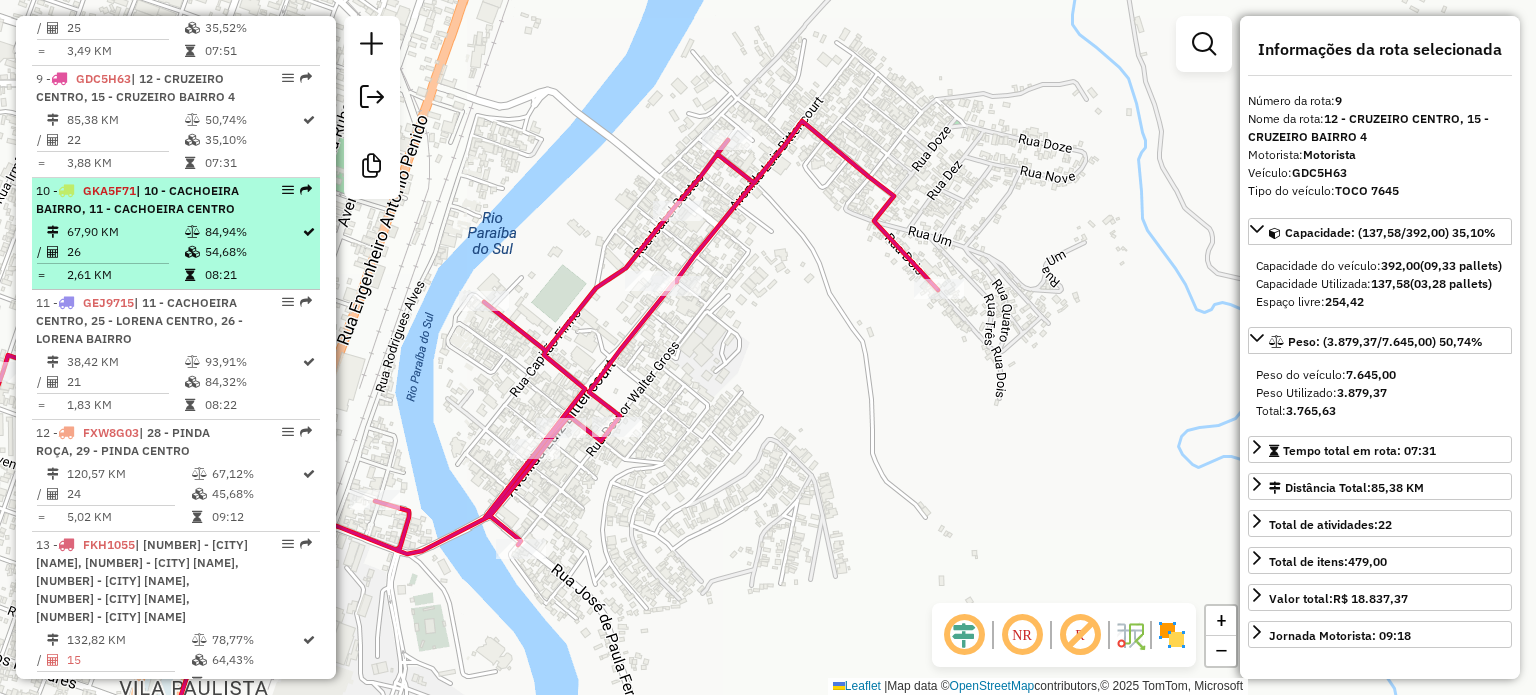 click on "| 10 - CACHOEIRA BAIRRO, 11 - CACHOEIRA CENTRO" at bounding box center [137, 199] 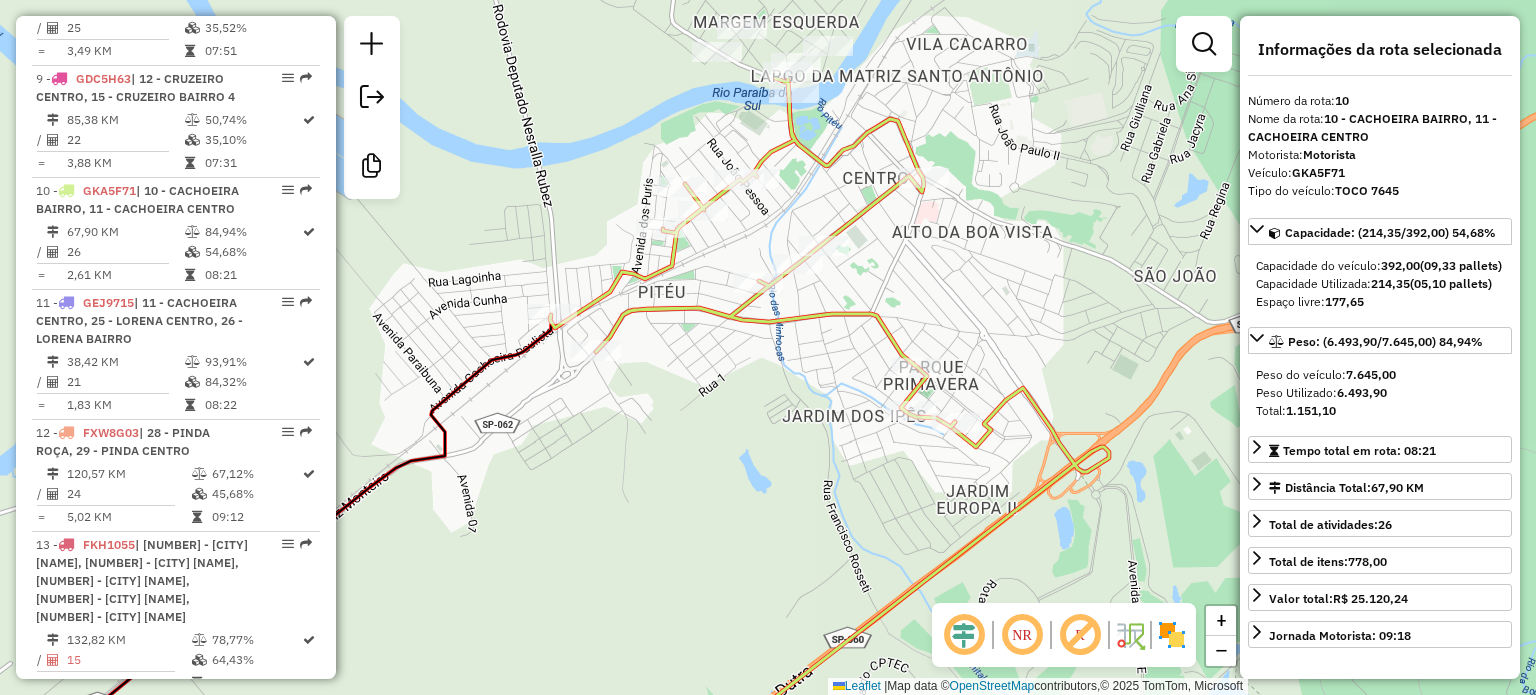 drag, startPoint x: 748, startPoint y: 327, endPoint x: 740, endPoint y: 432, distance: 105.30432 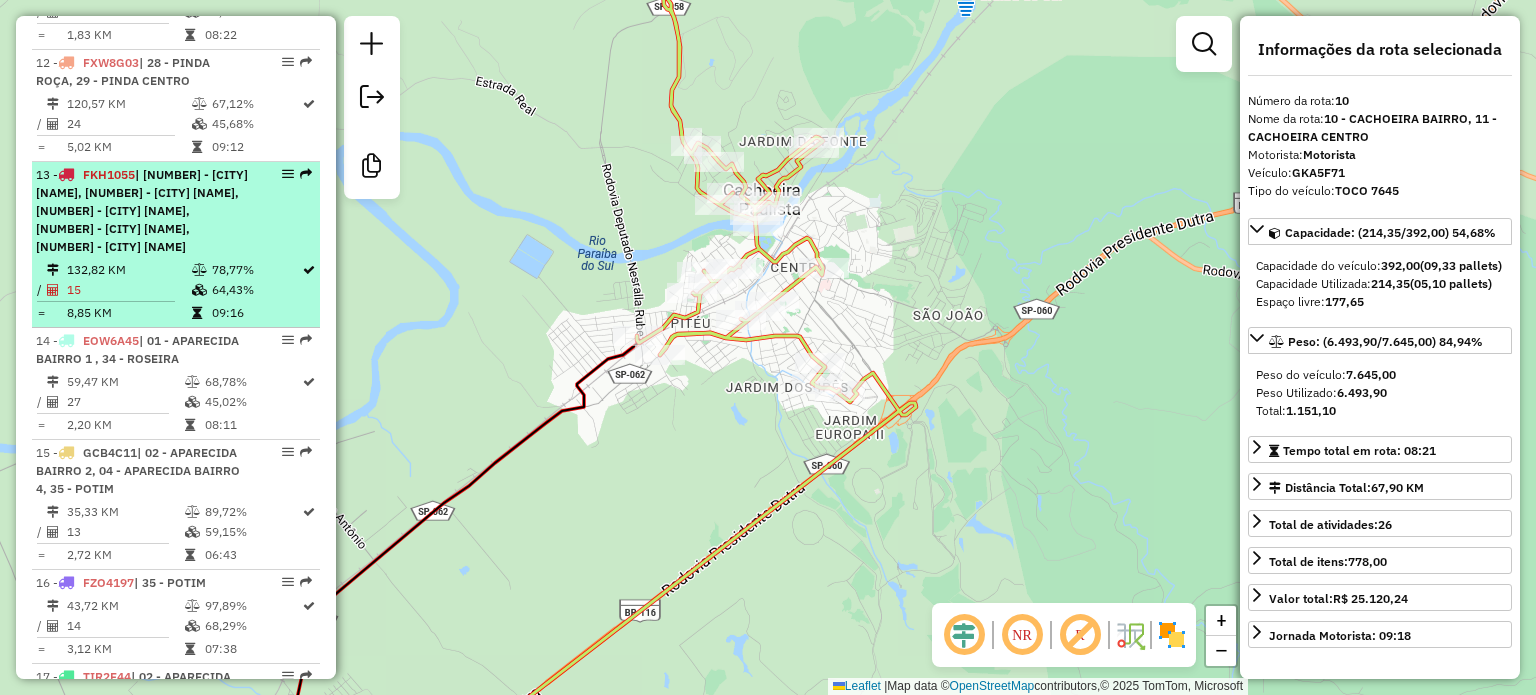 scroll, scrollTop: 2100, scrollLeft: 0, axis: vertical 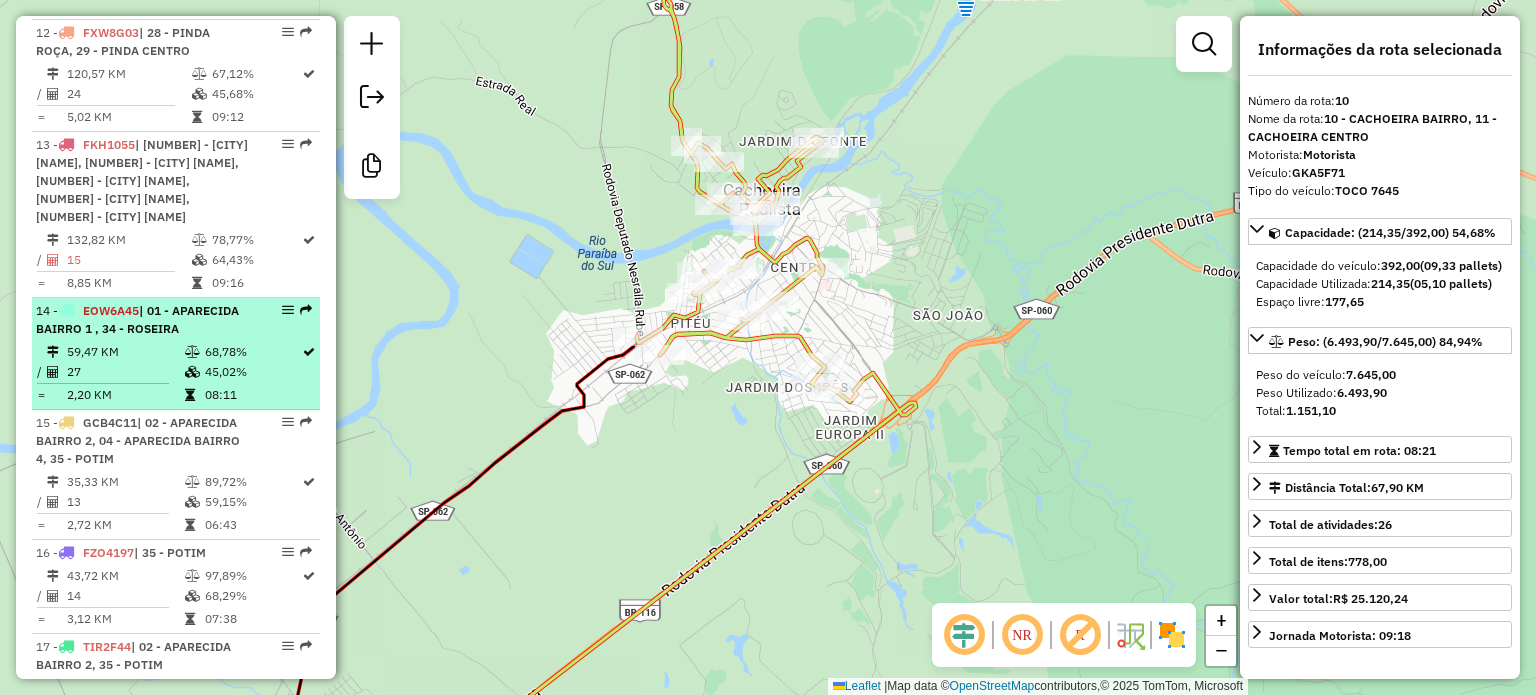 click on "| 01 - APARECIDA BAIRRO 1  , 34 -  ROSEIRA" at bounding box center [137, 319] 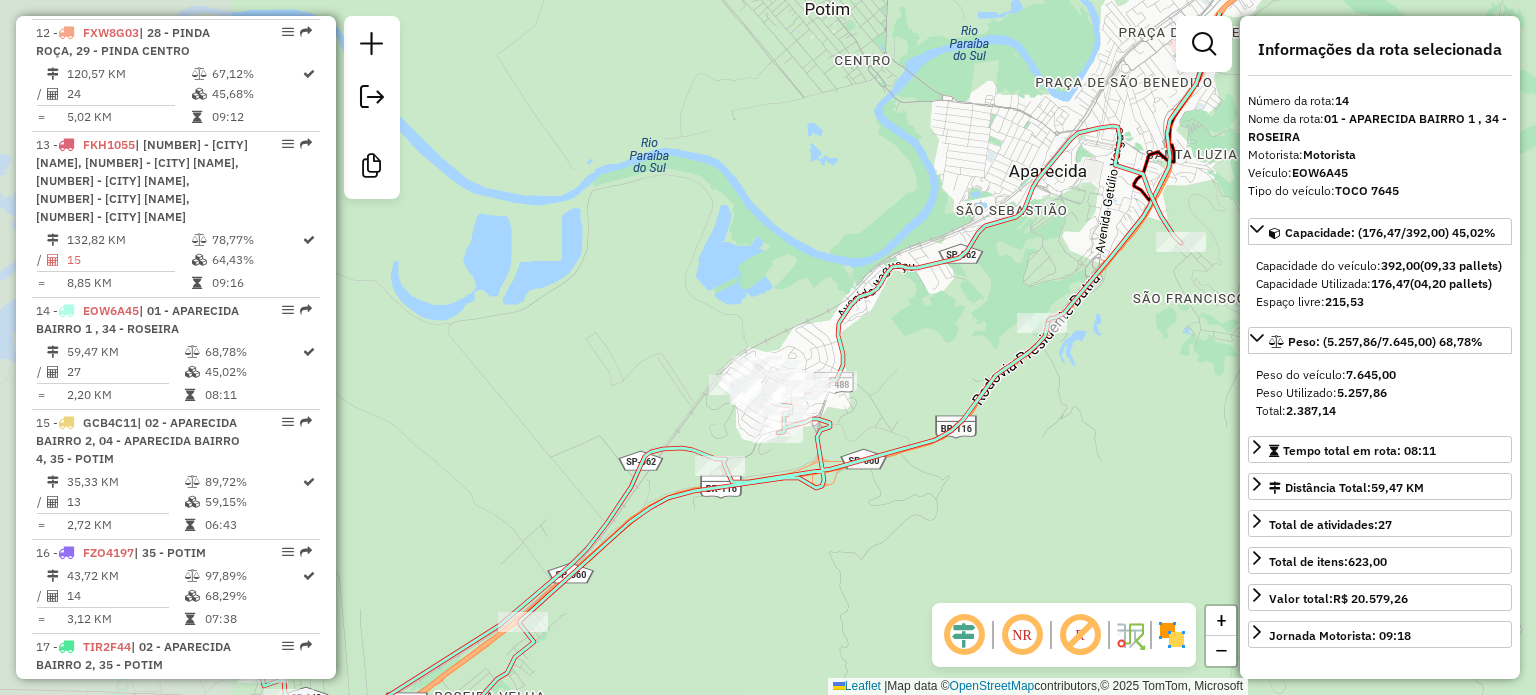 drag, startPoint x: 792, startPoint y: 448, endPoint x: 1000, endPoint y: 513, distance: 217.91971 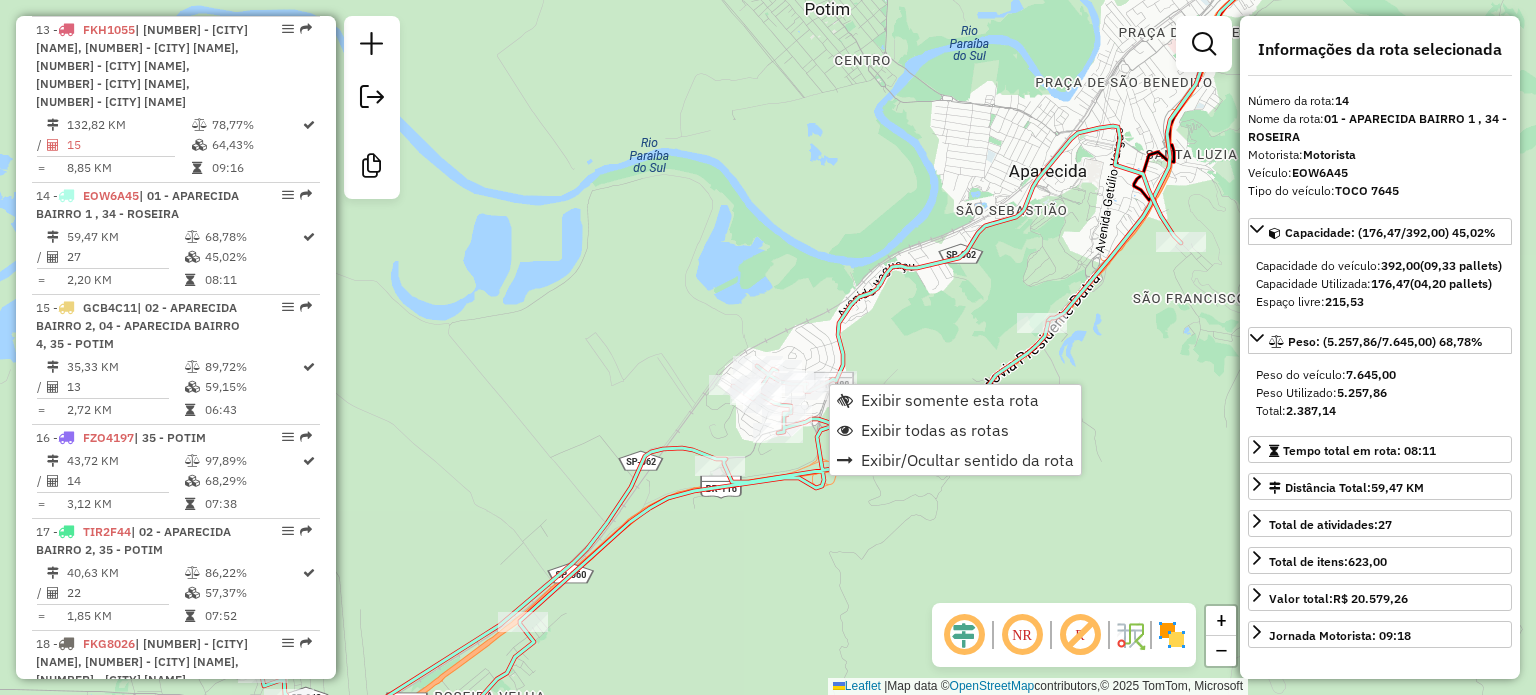 scroll, scrollTop: 2360, scrollLeft: 0, axis: vertical 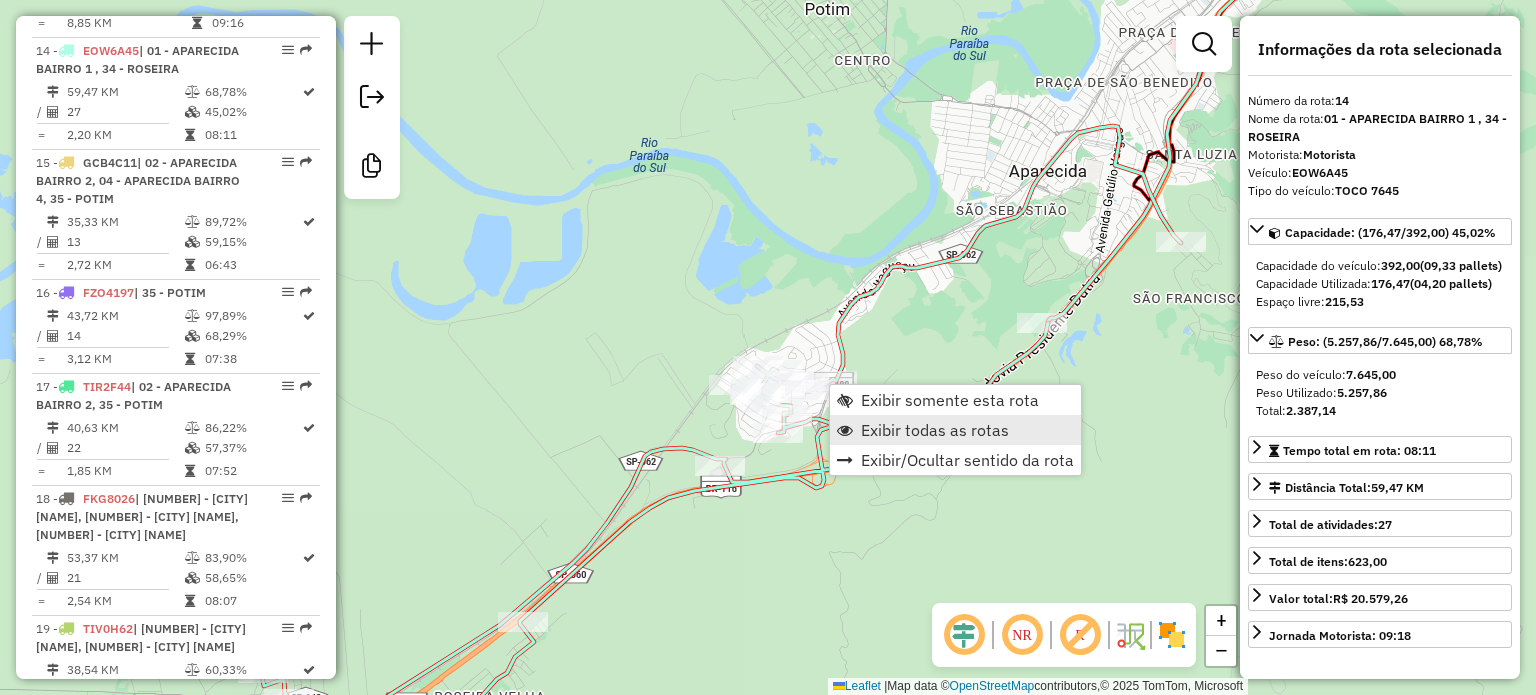 click on "Exibir todas as rotas" at bounding box center (935, 430) 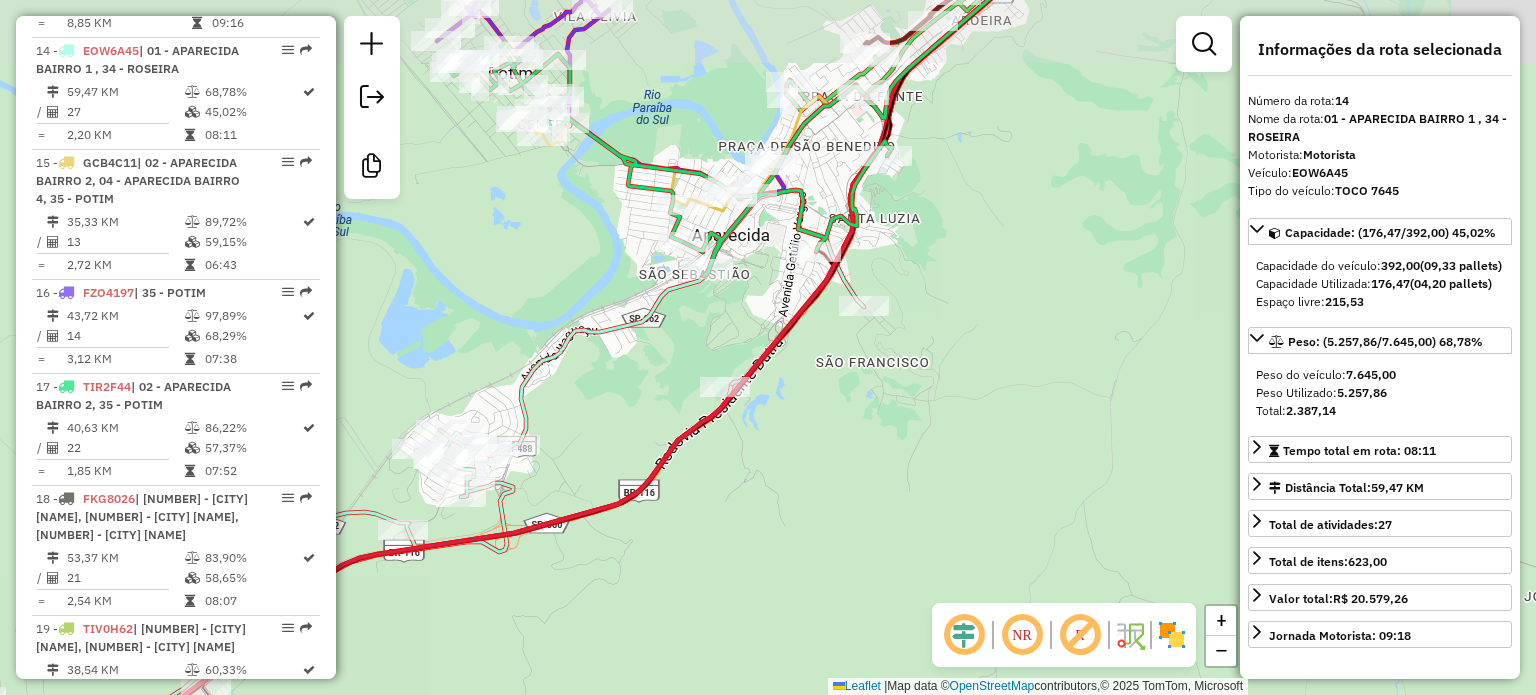 drag, startPoint x: 920, startPoint y: 326, endPoint x: 644, endPoint y: 382, distance: 281.62387 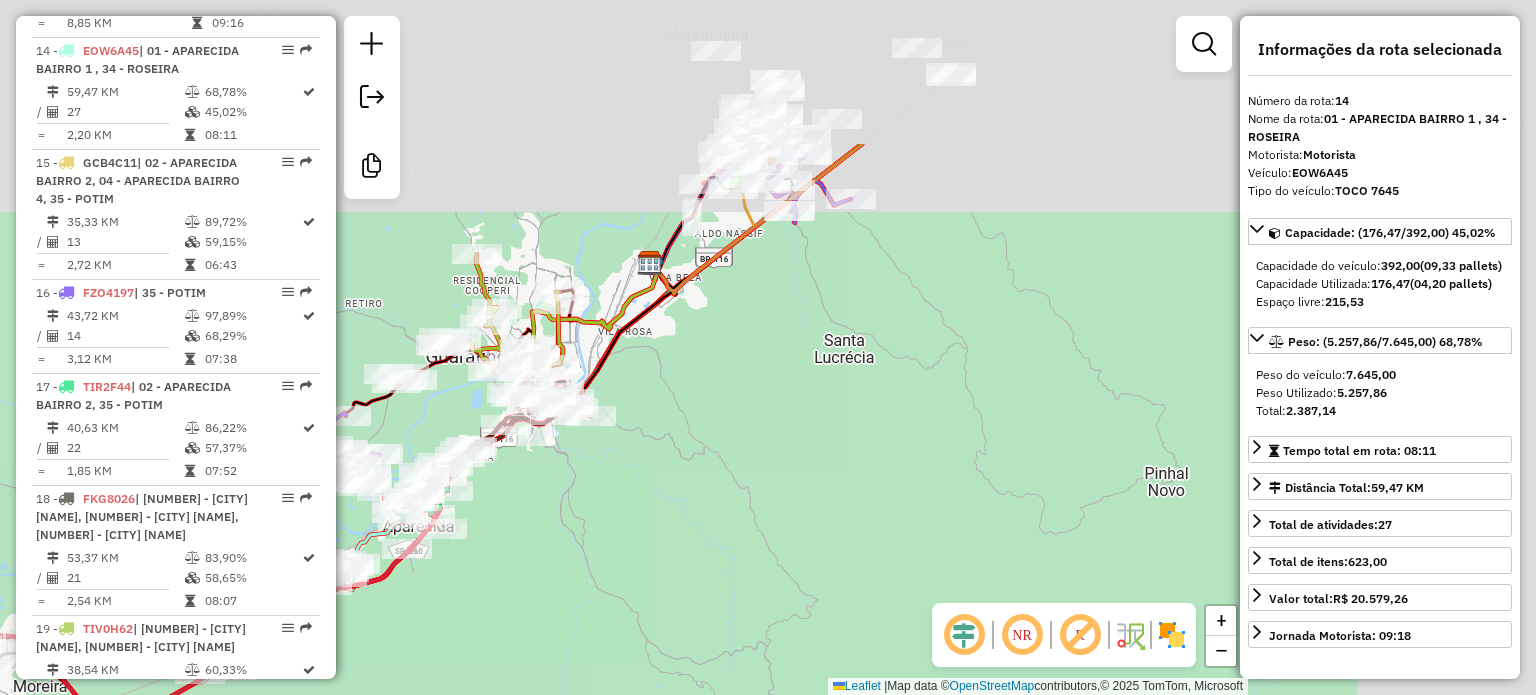 drag, startPoint x: 745, startPoint y: 401, endPoint x: 632, endPoint y: 475, distance: 135.07405 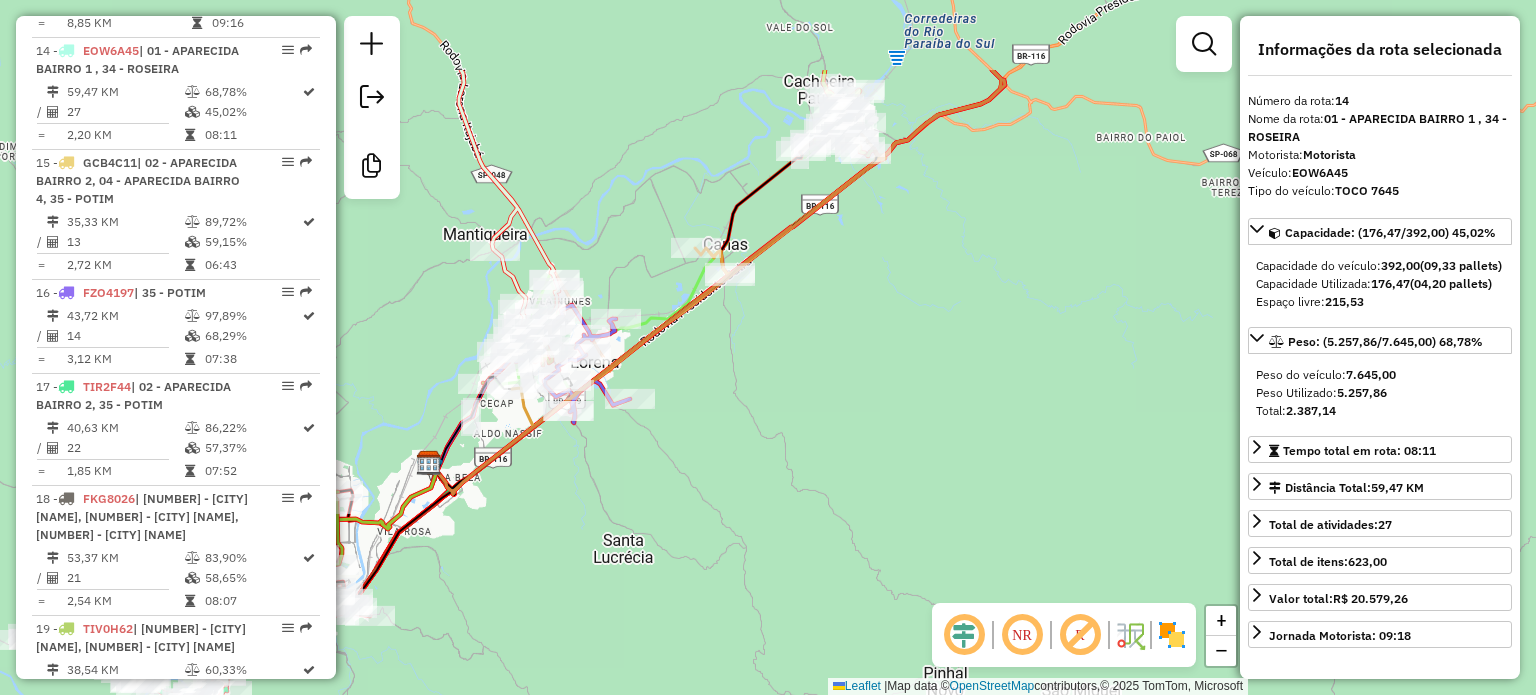 drag, startPoint x: 862, startPoint y: 251, endPoint x: 715, endPoint y: 387, distance: 200.26233 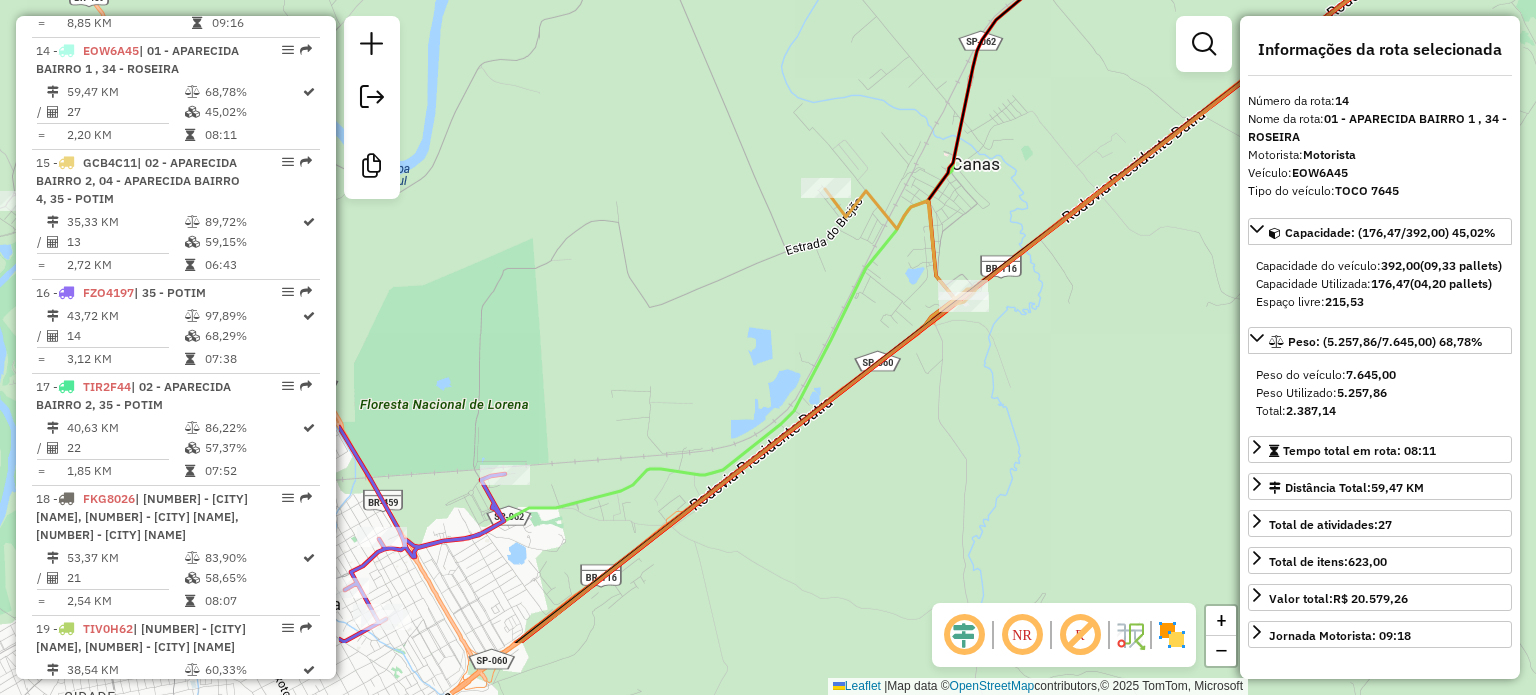 drag, startPoint x: 565, startPoint y: 321, endPoint x: 1125, endPoint y: 121, distance: 594.64276 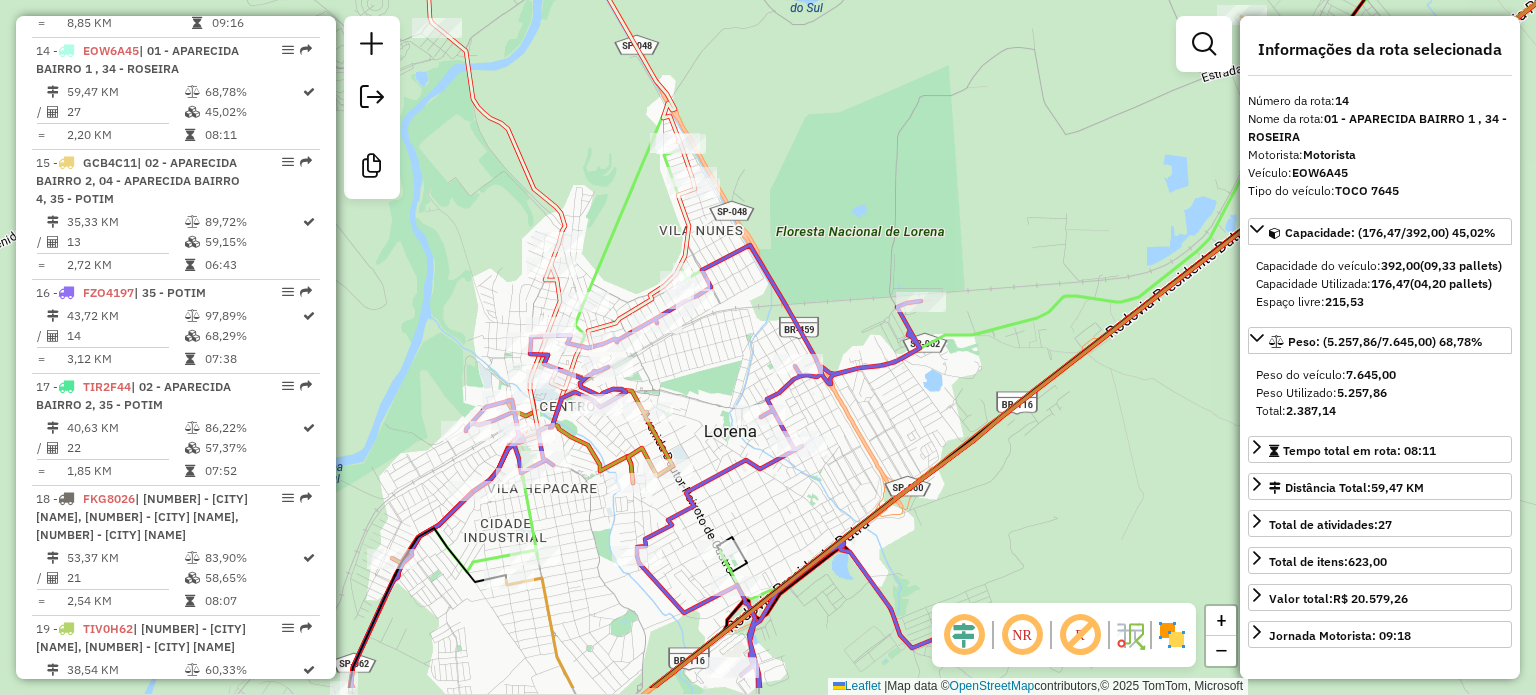 drag, startPoint x: 734, startPoint y: 352, endPoint x: 1071, endPoint y: 275, distance: 345.6848 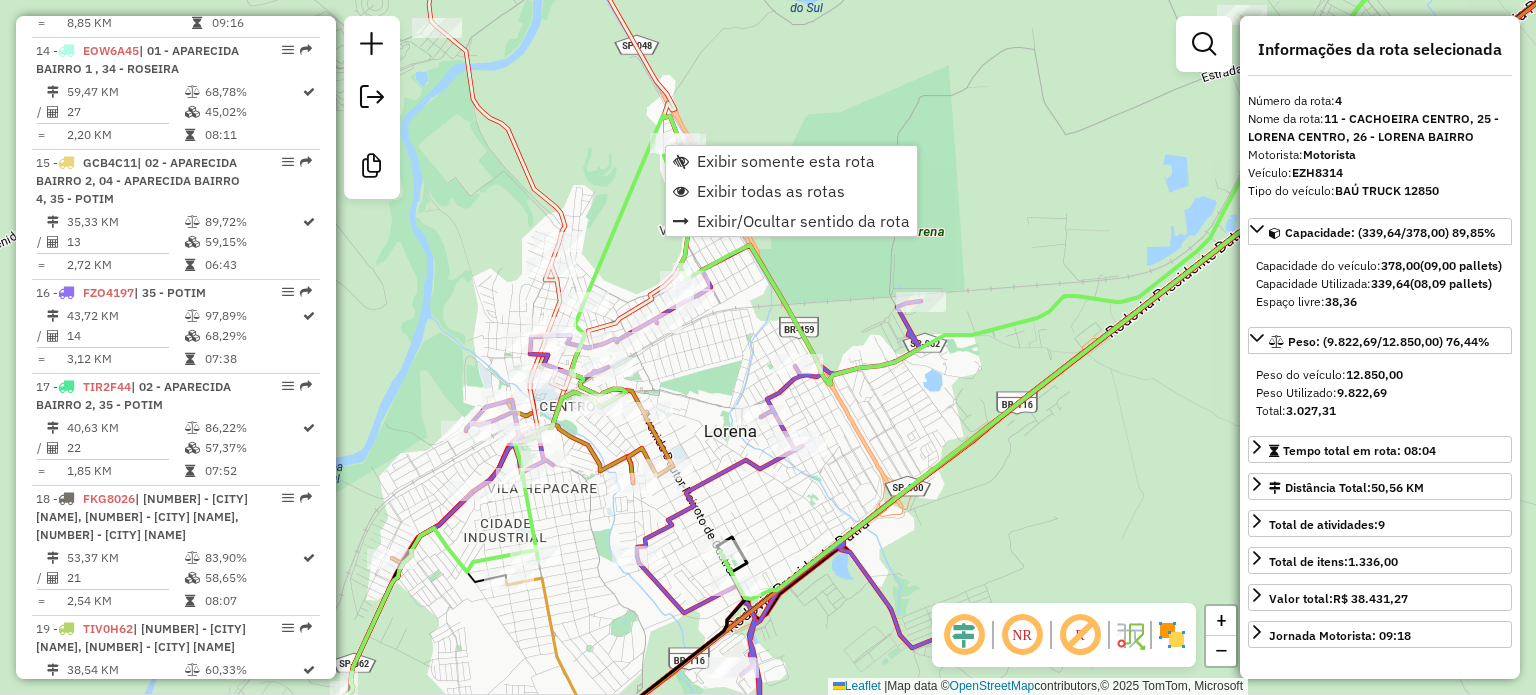 scroll, scrollTop: 1098, scrollLeft: 0, axis: vertical 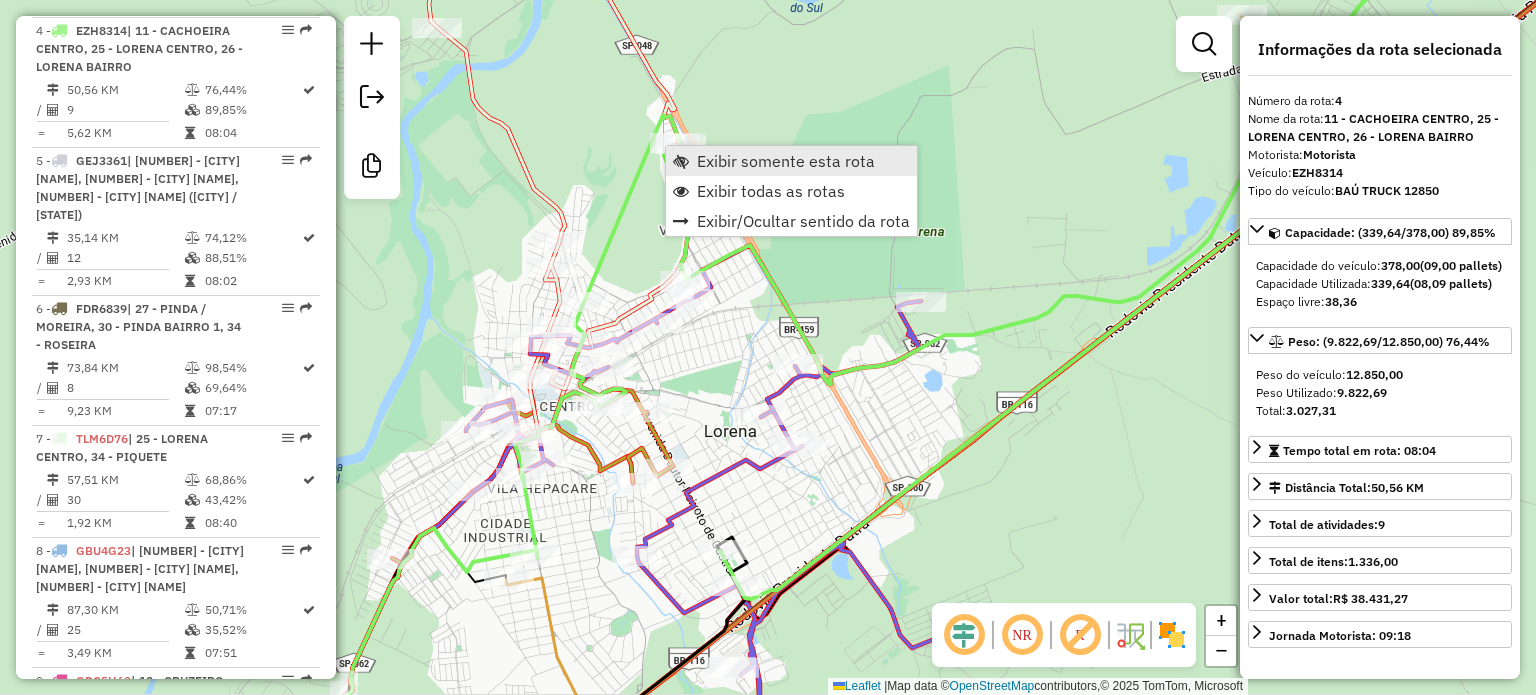 click on "Exibir somente esta rota" at bounding box center [786, 161] 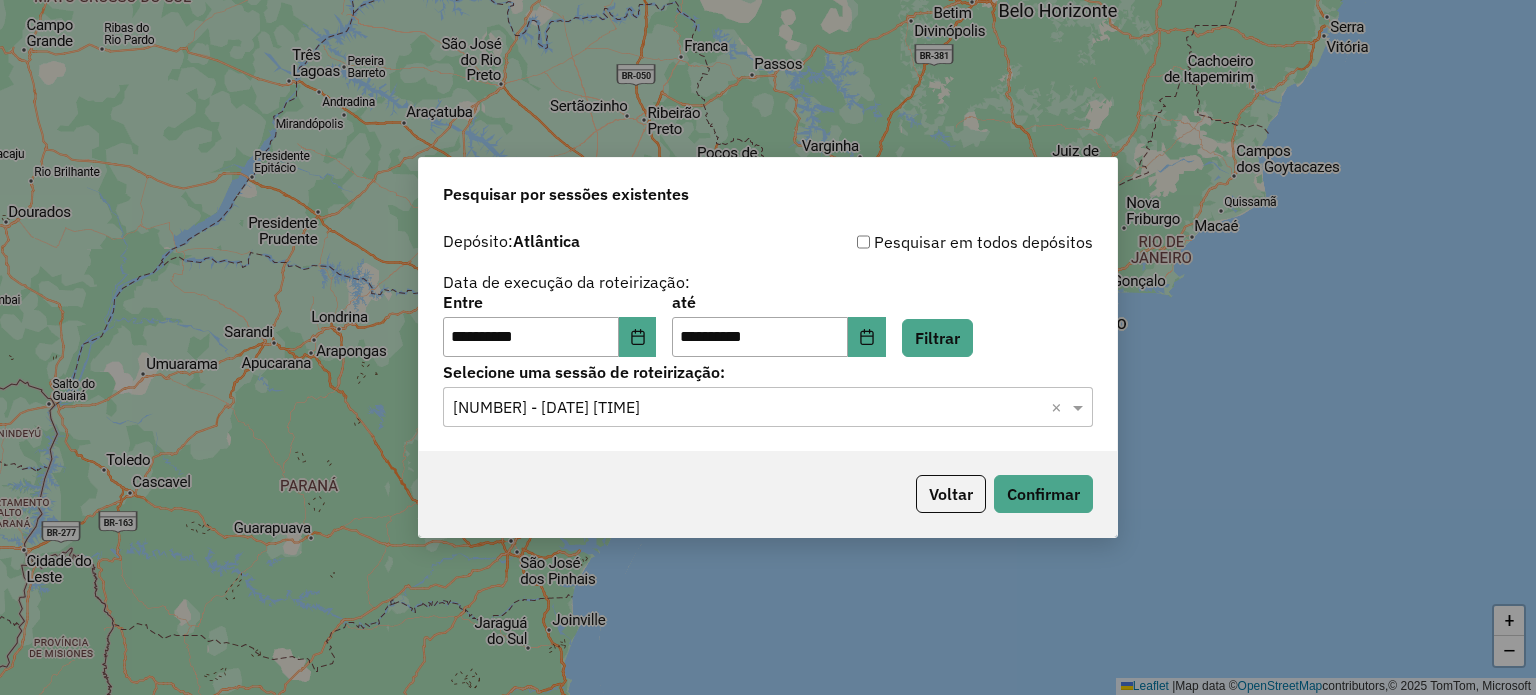 scroll, scrollTop: 0, scrollLeft: 0, axis: both 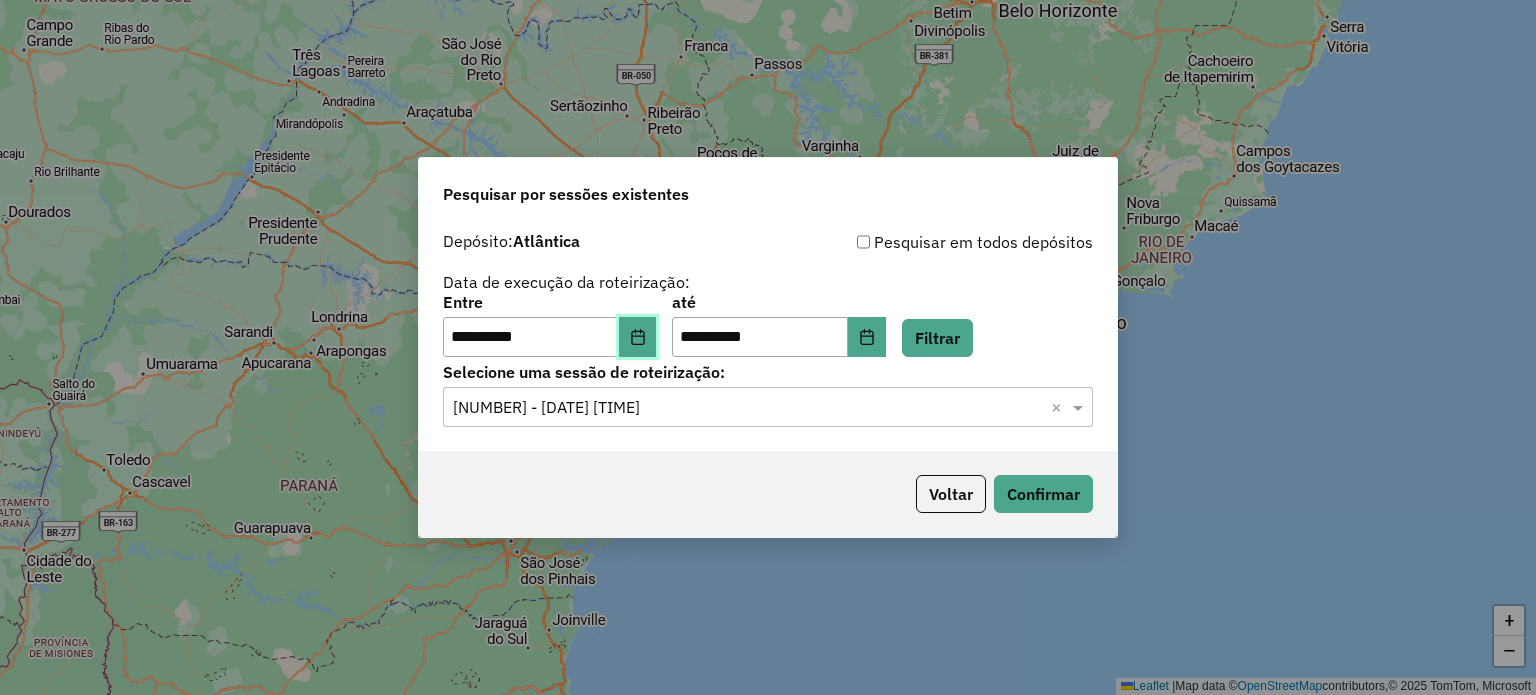 click at bounding box center [638, 337] 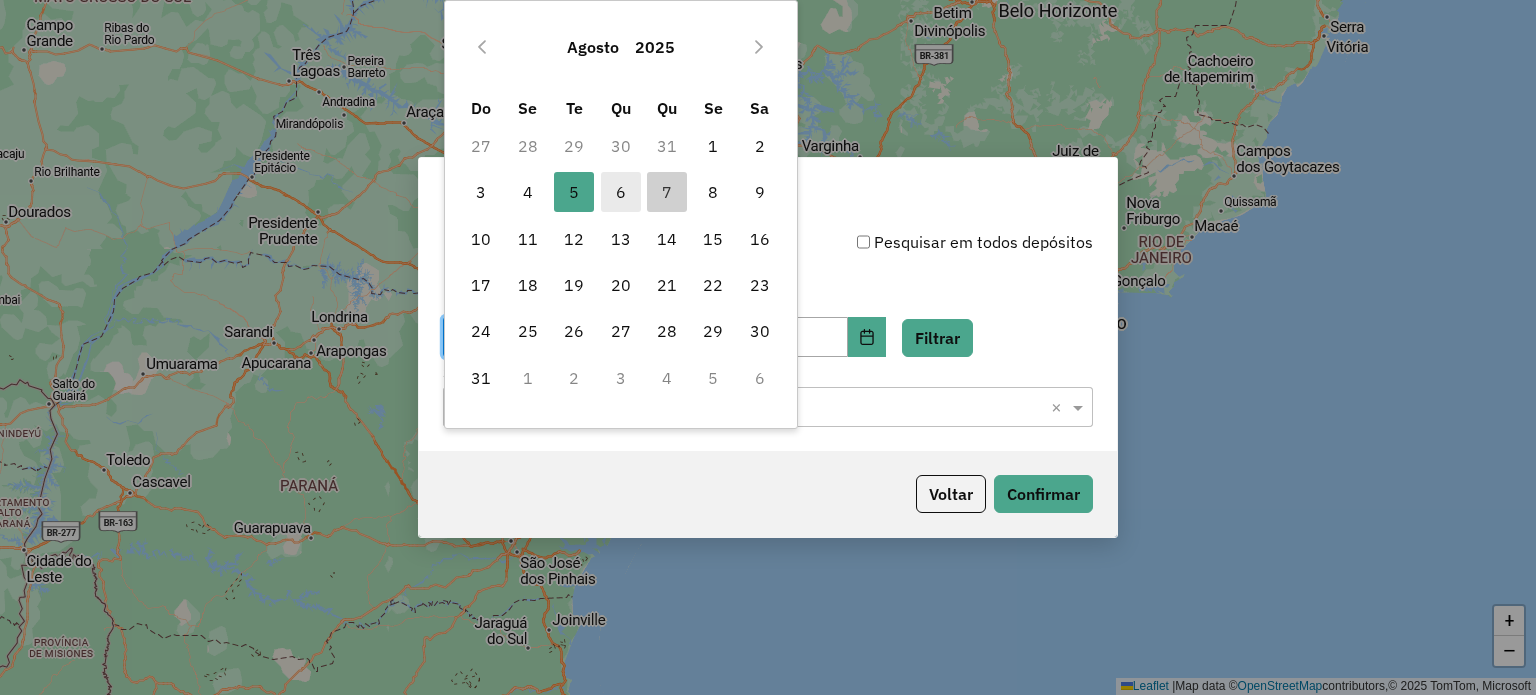 click on "6" at bounding box center [621, 192] 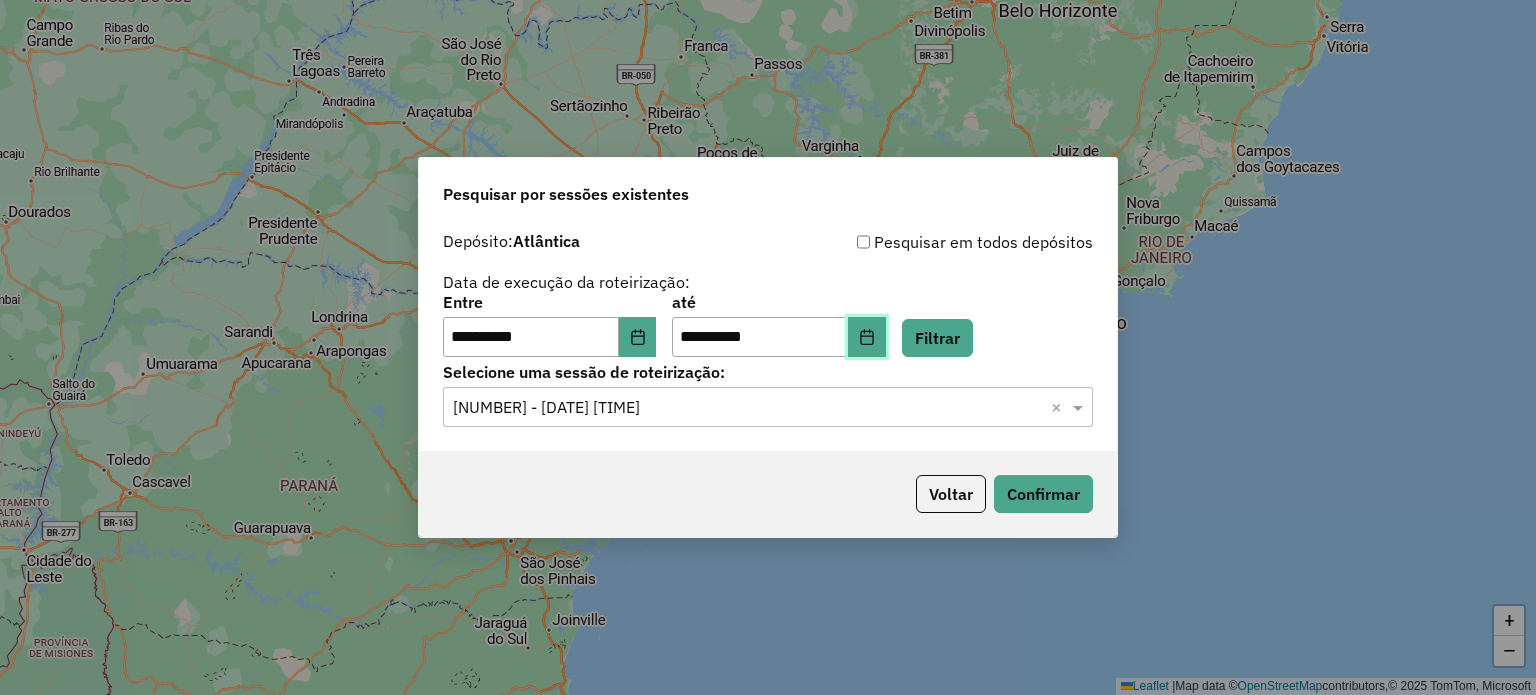 click at bounding box center [867, 337] 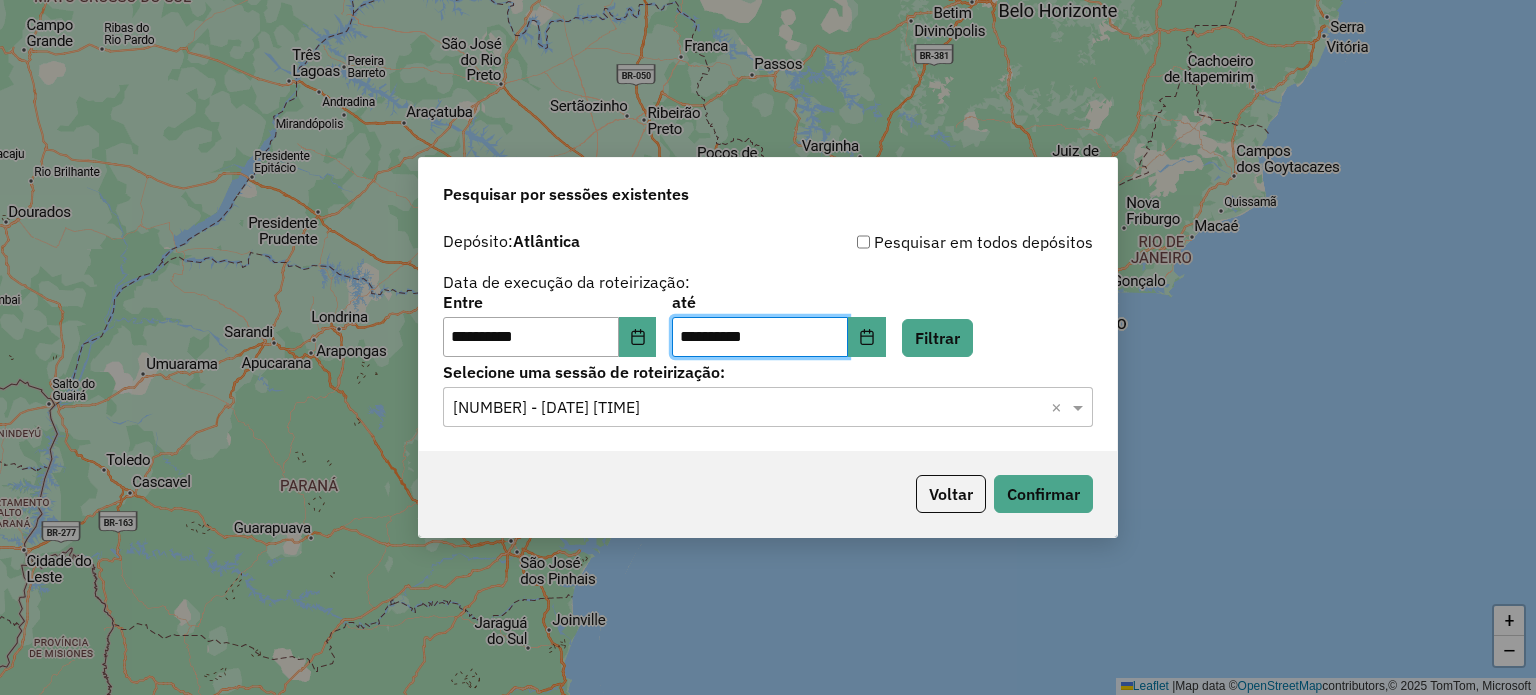 click on "**********" 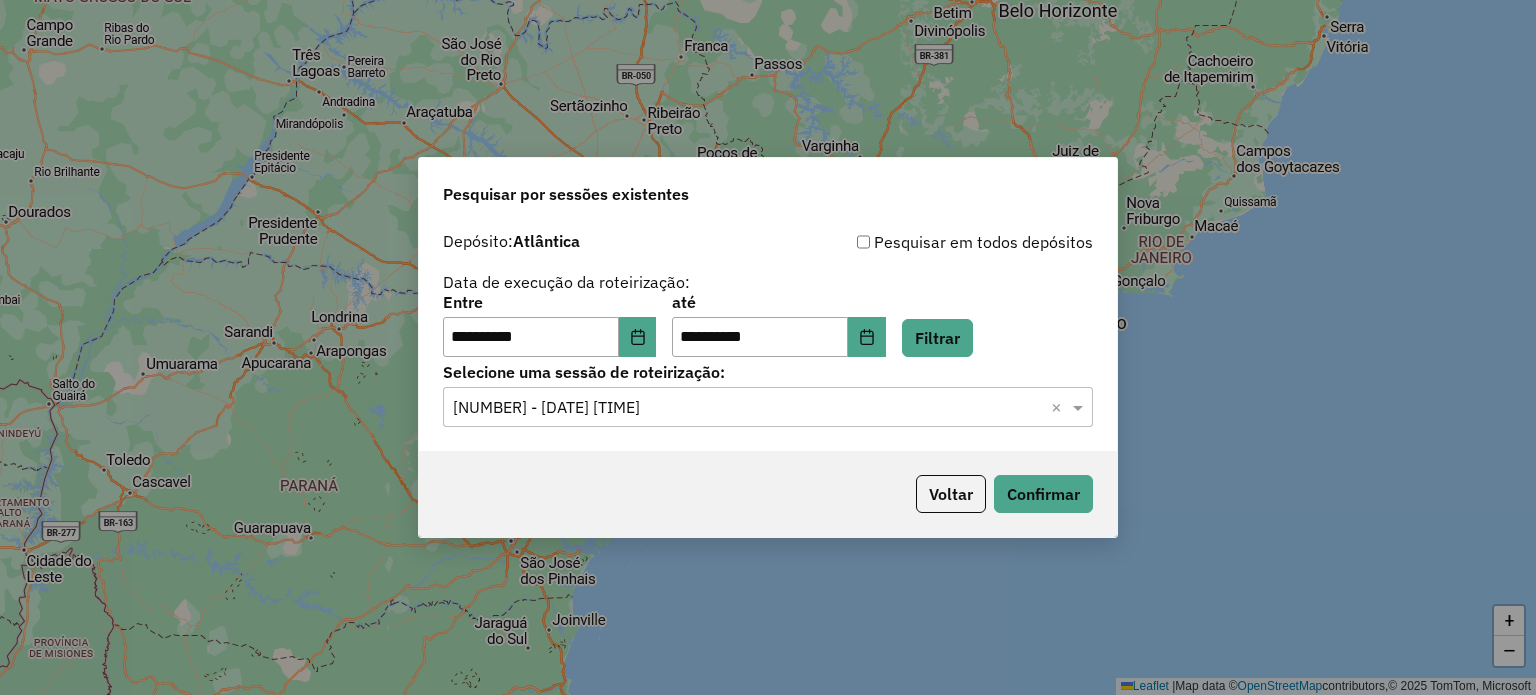 click on "Voltar   Confirmar" 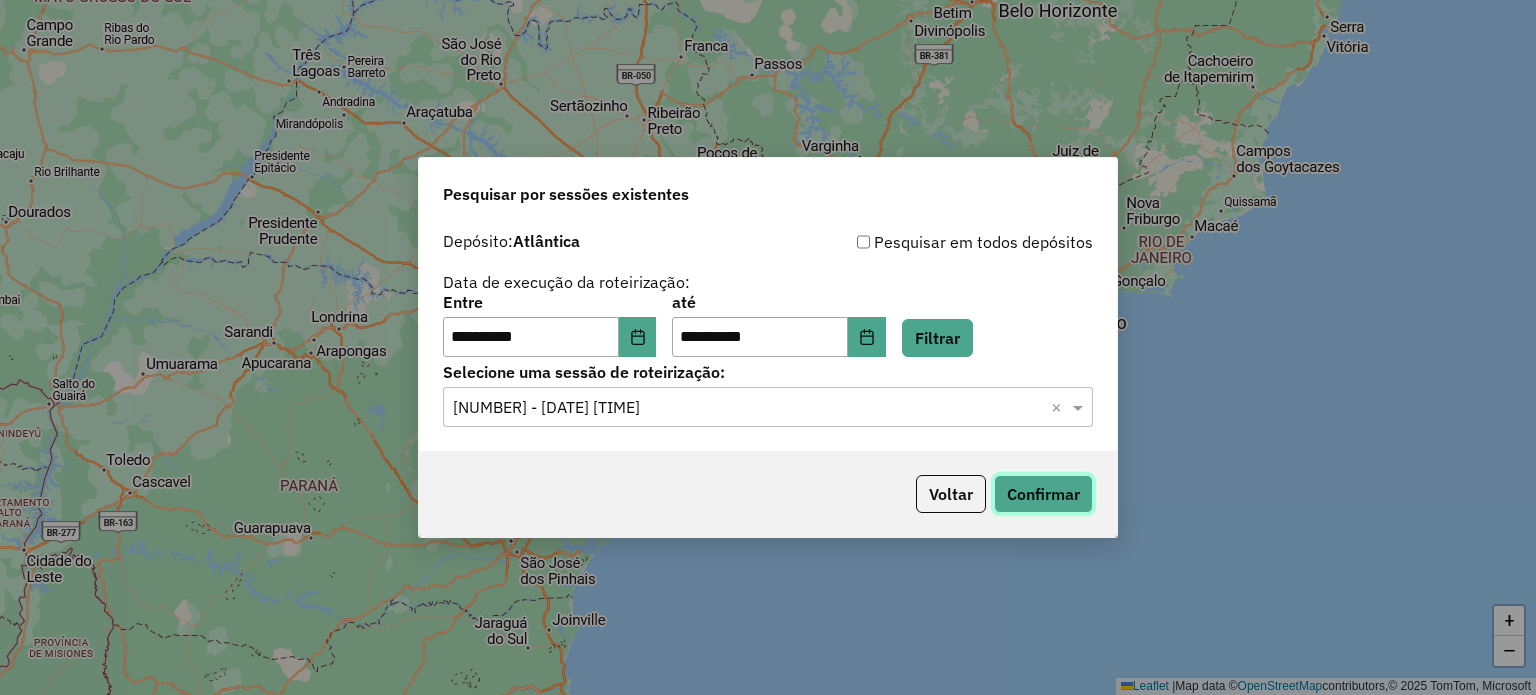 click on "Confirmar" 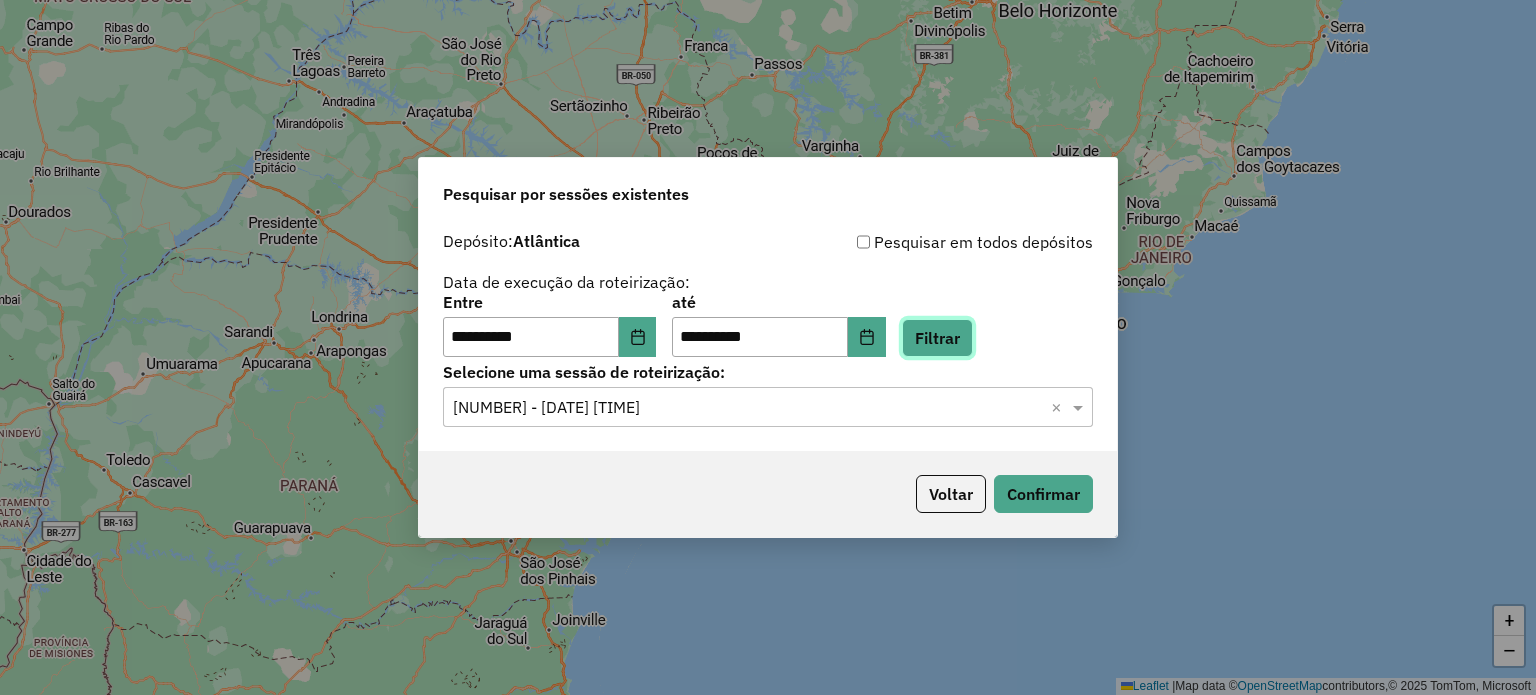 click on "Filtrar" 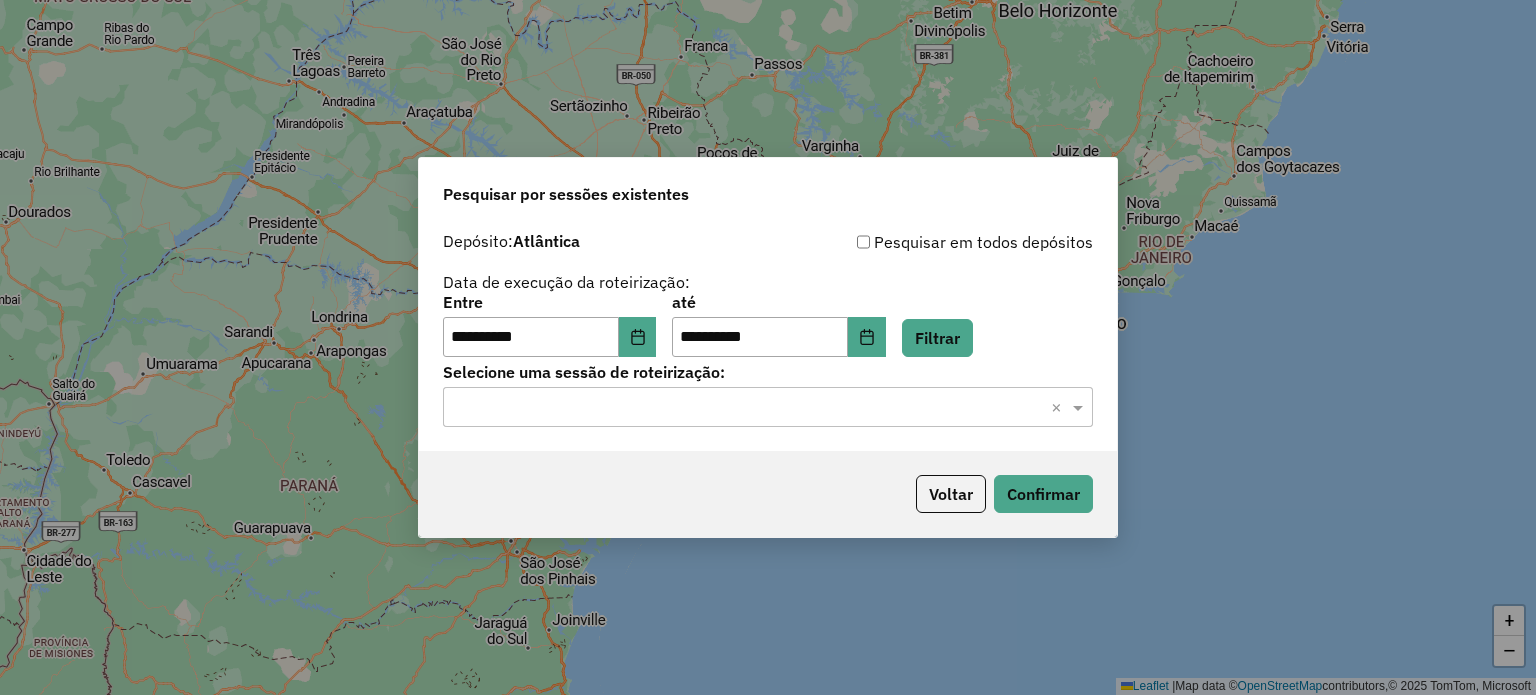 click 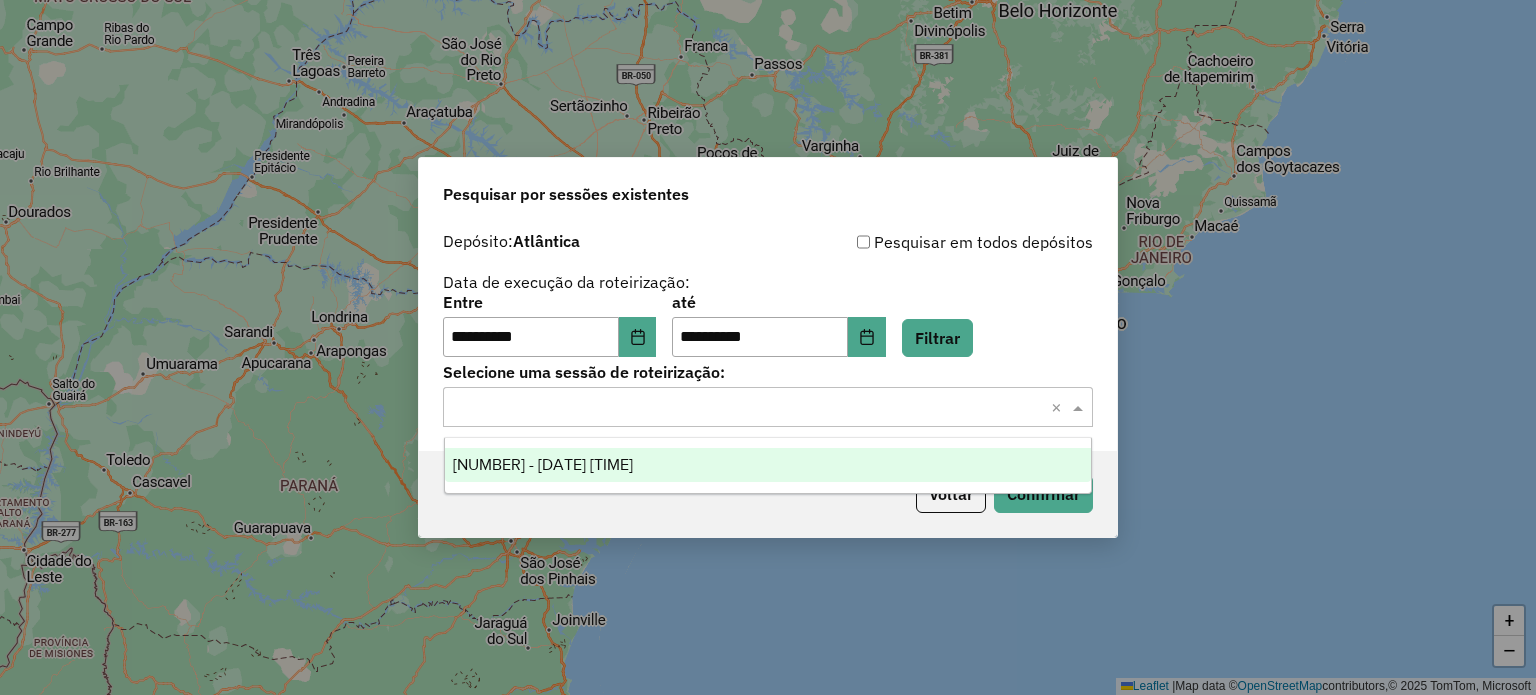 click on "975548 - 06/08/2025 18:24" at bounding box center [543, 464] 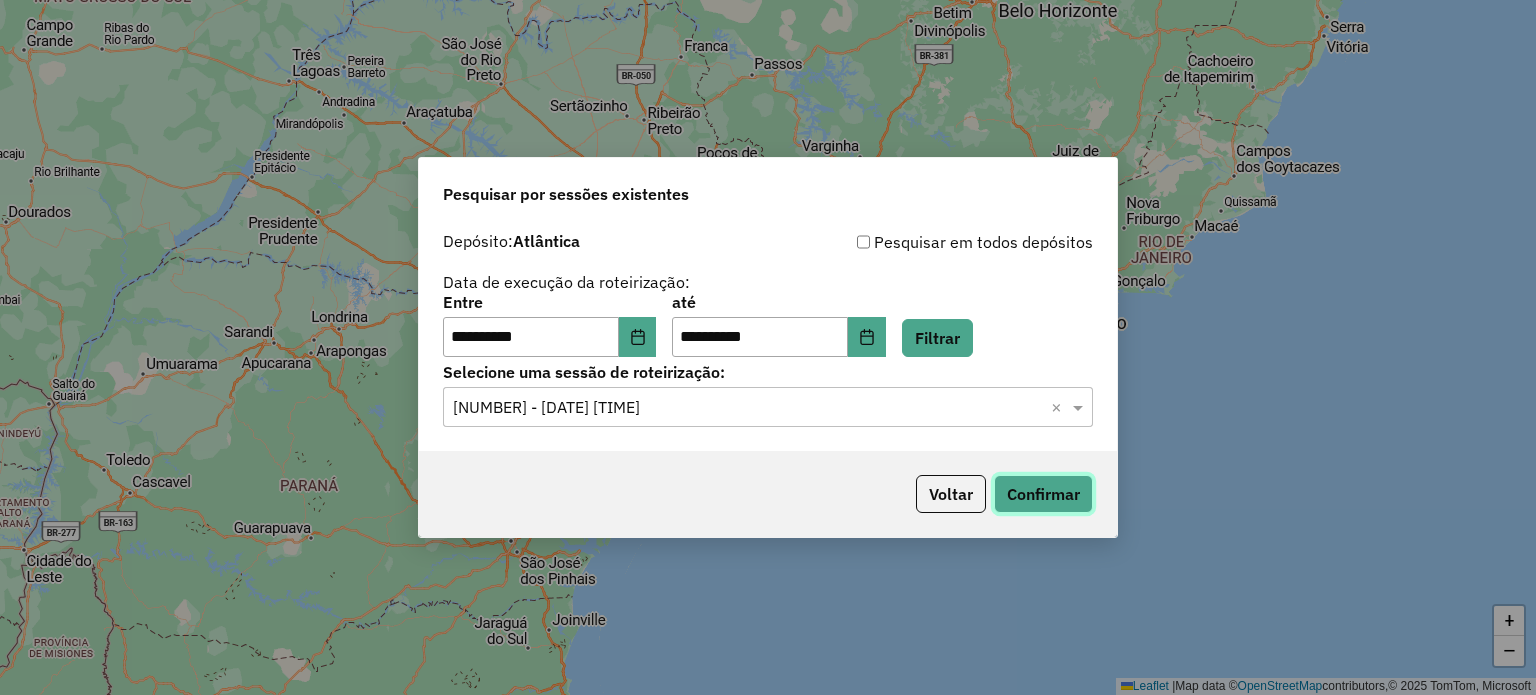 click on "Confirmar" 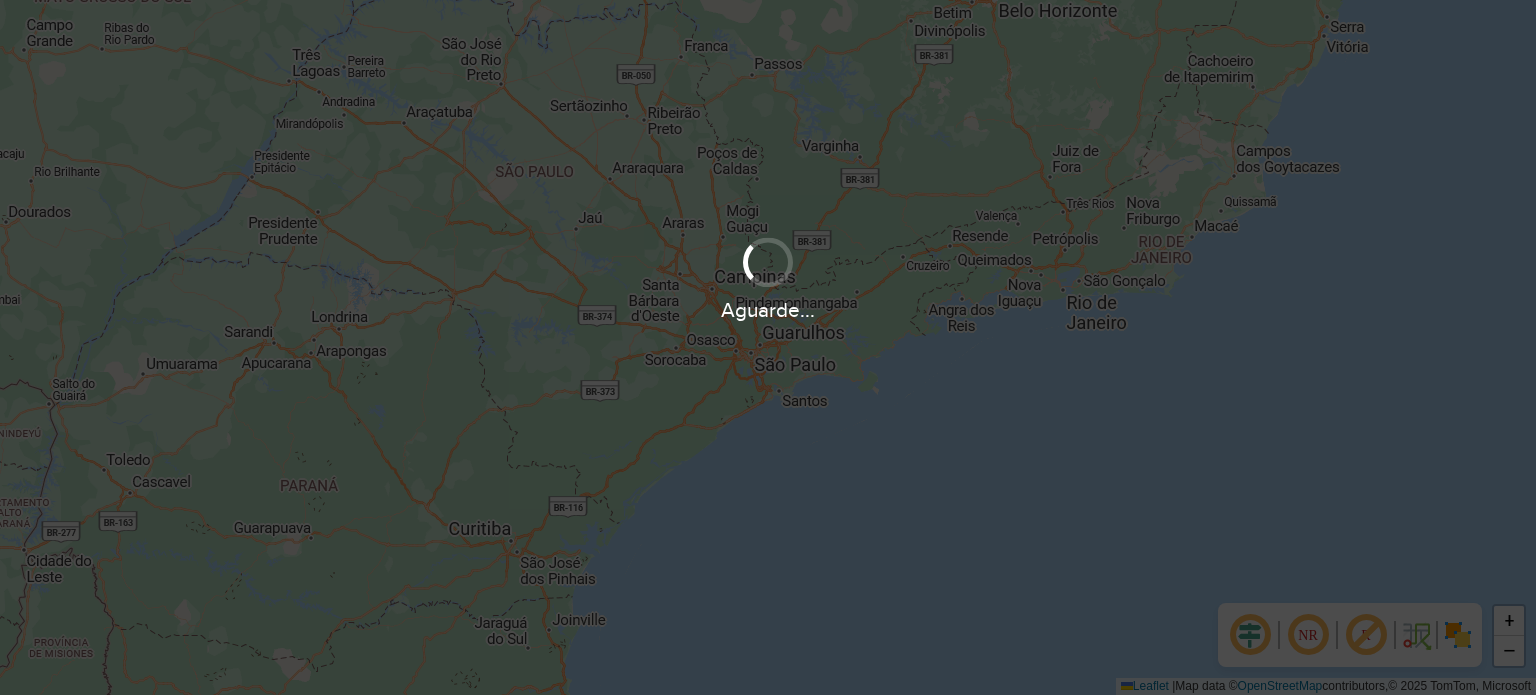 scroll, scrollTop: 0, scrollLeft: 0, axis: both 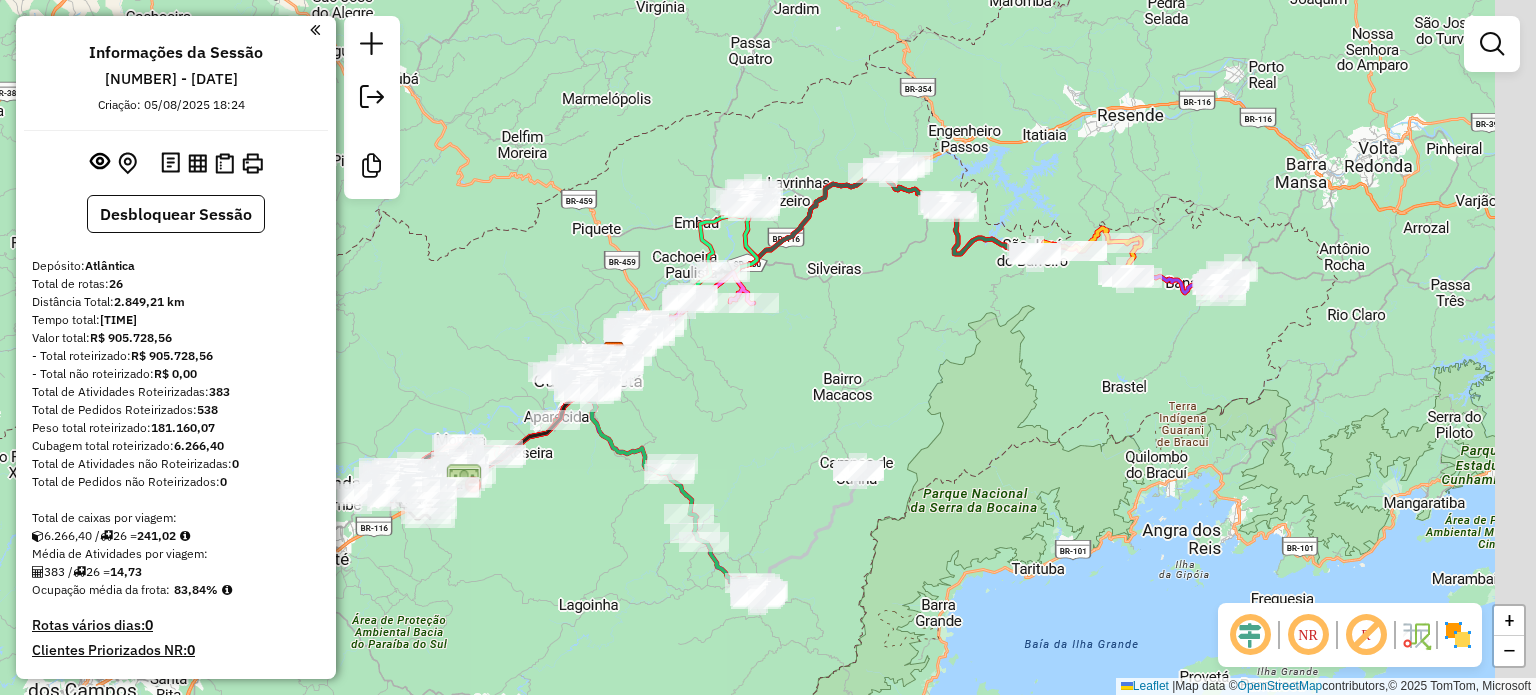 drag, startPoint x: 835, startPoint y: 335, endPoint x: 779, endPoint y: 343, distance: 56.568542 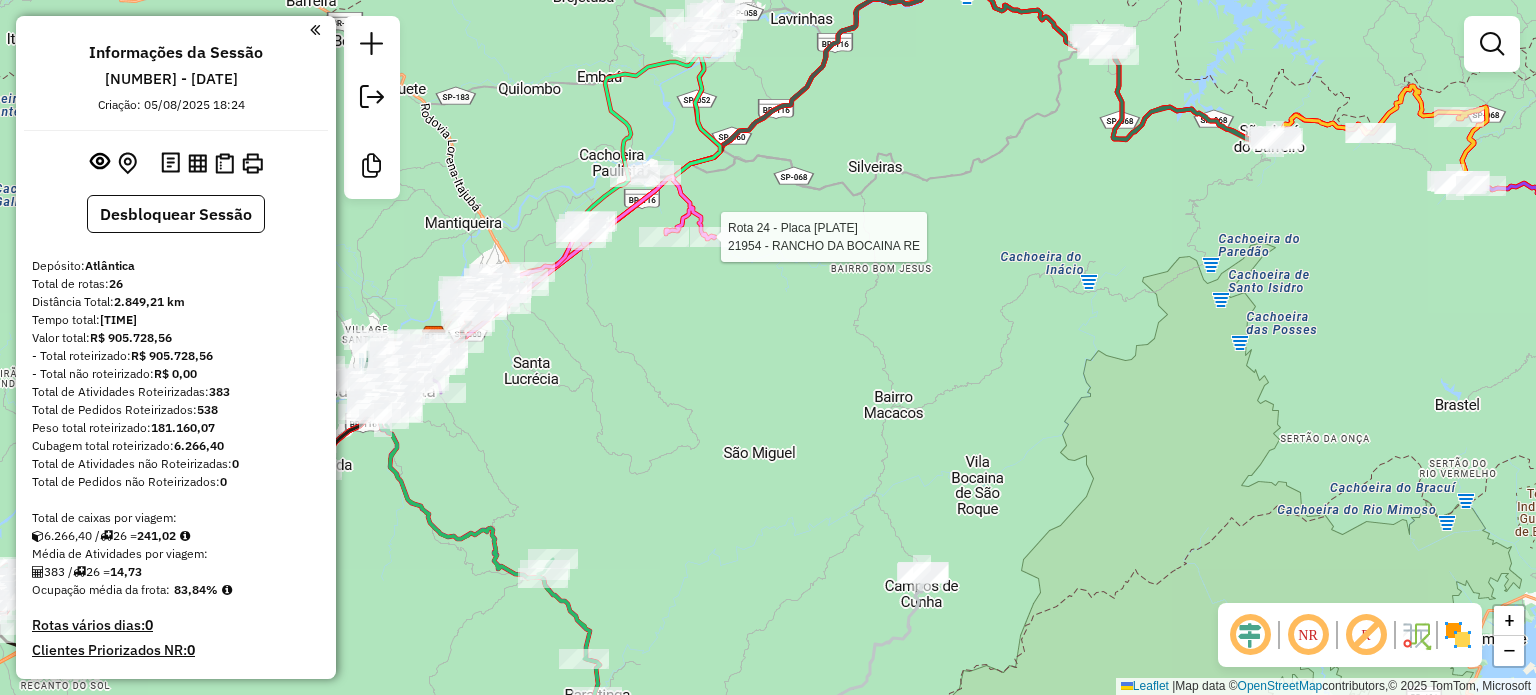 select on "**********" 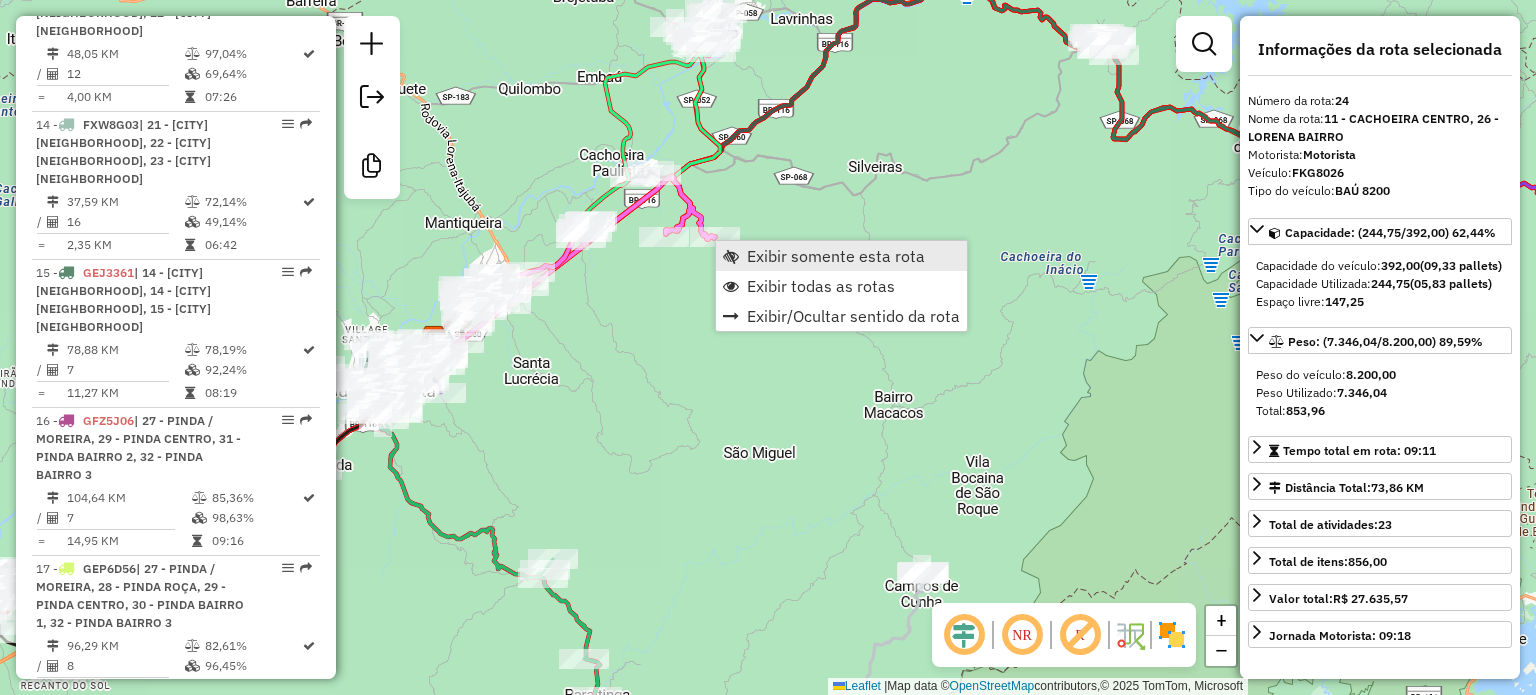scroll, scrollTop: 3310, scrollLeft: 0, axis: vertical 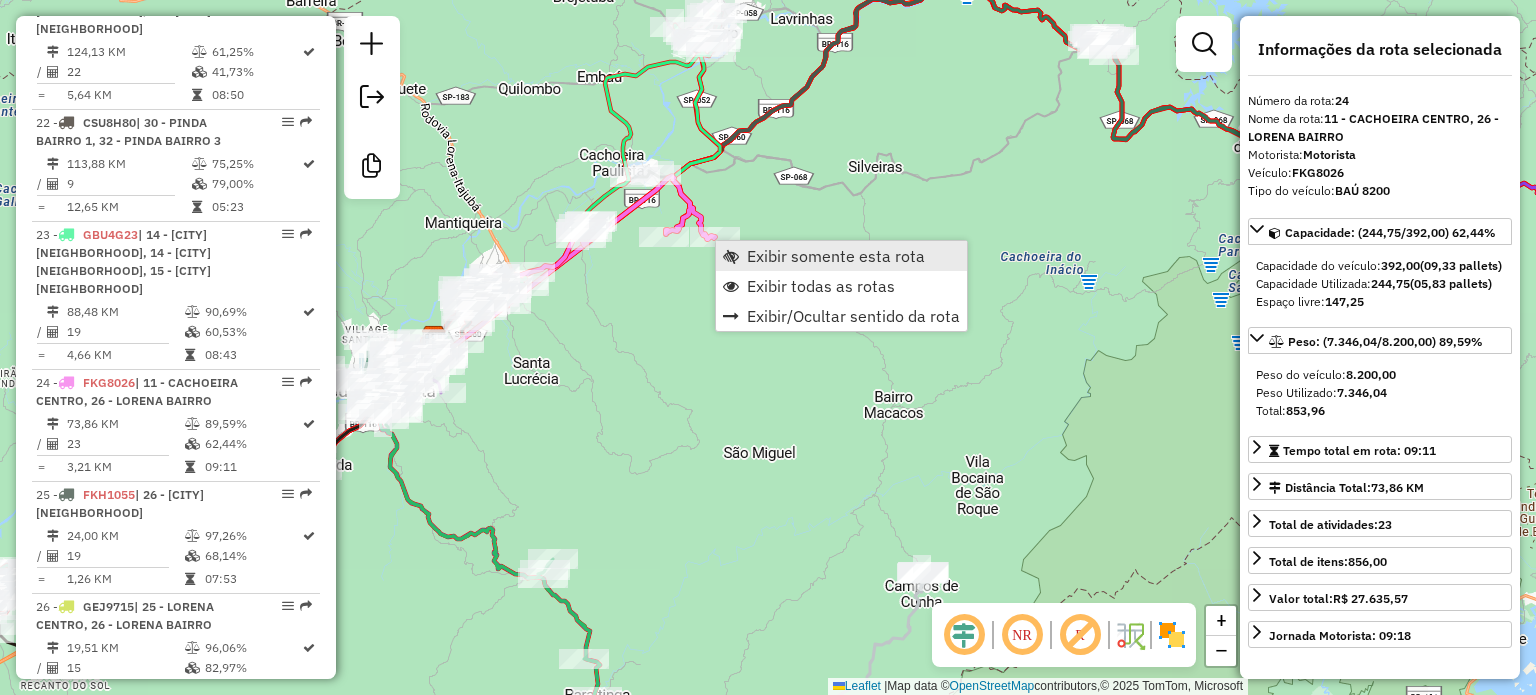 click on "Exibir somente esta rota" at bounding box center [836, 256] 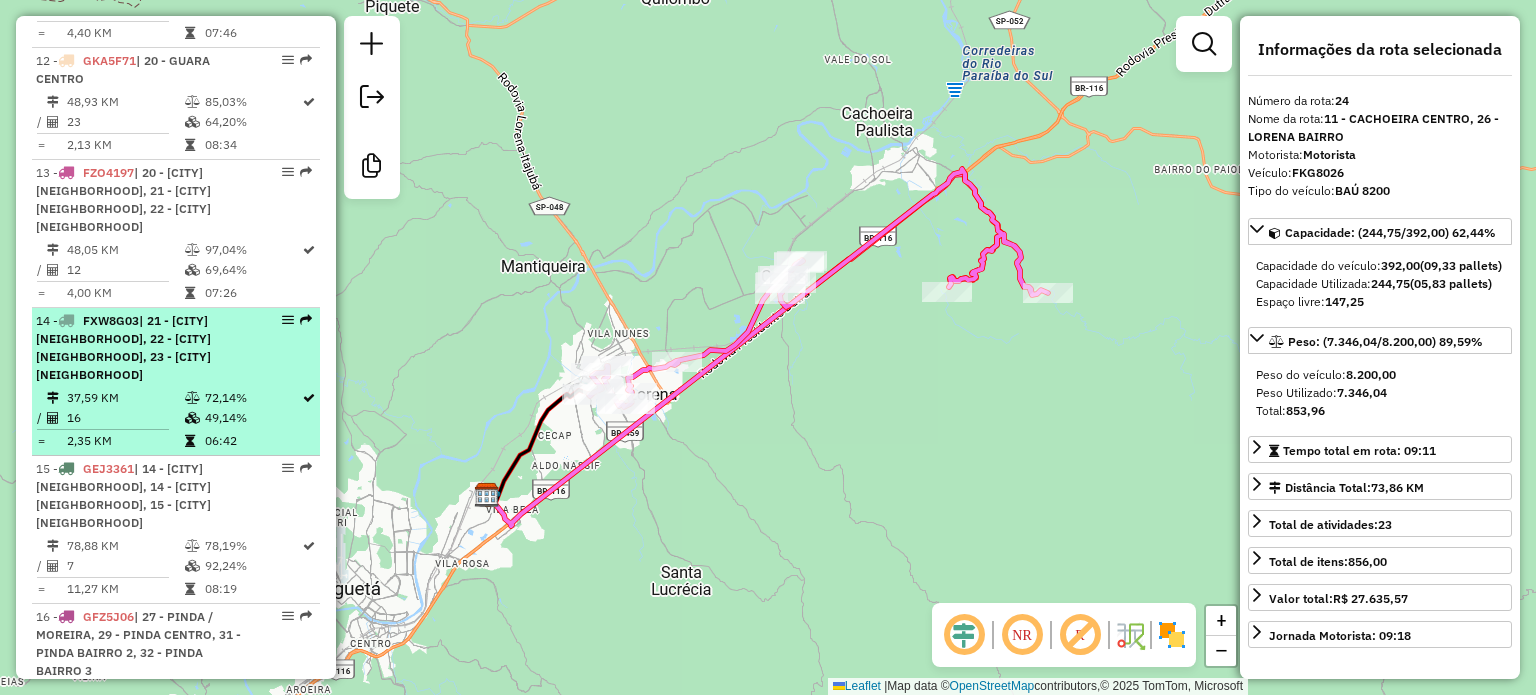 scroll, scrollTop: 1810, scrollLeft: 0, axis: vertical 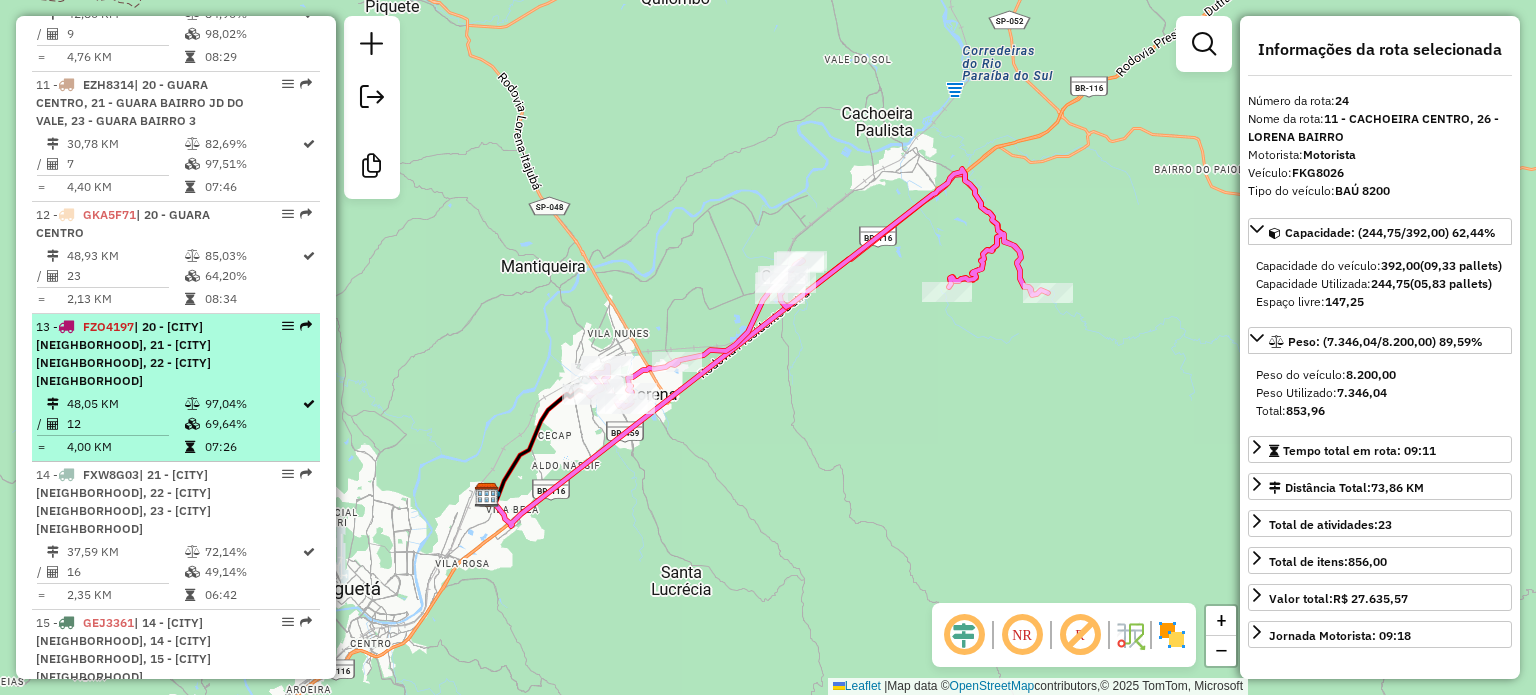 click on "| 20 - GUARA CENTRO, 21 - GUARA BAIRRO JD DO VALE, 22 - GUARA BAIRRO PEDREGULHO" at bounding box center [123, 353] 